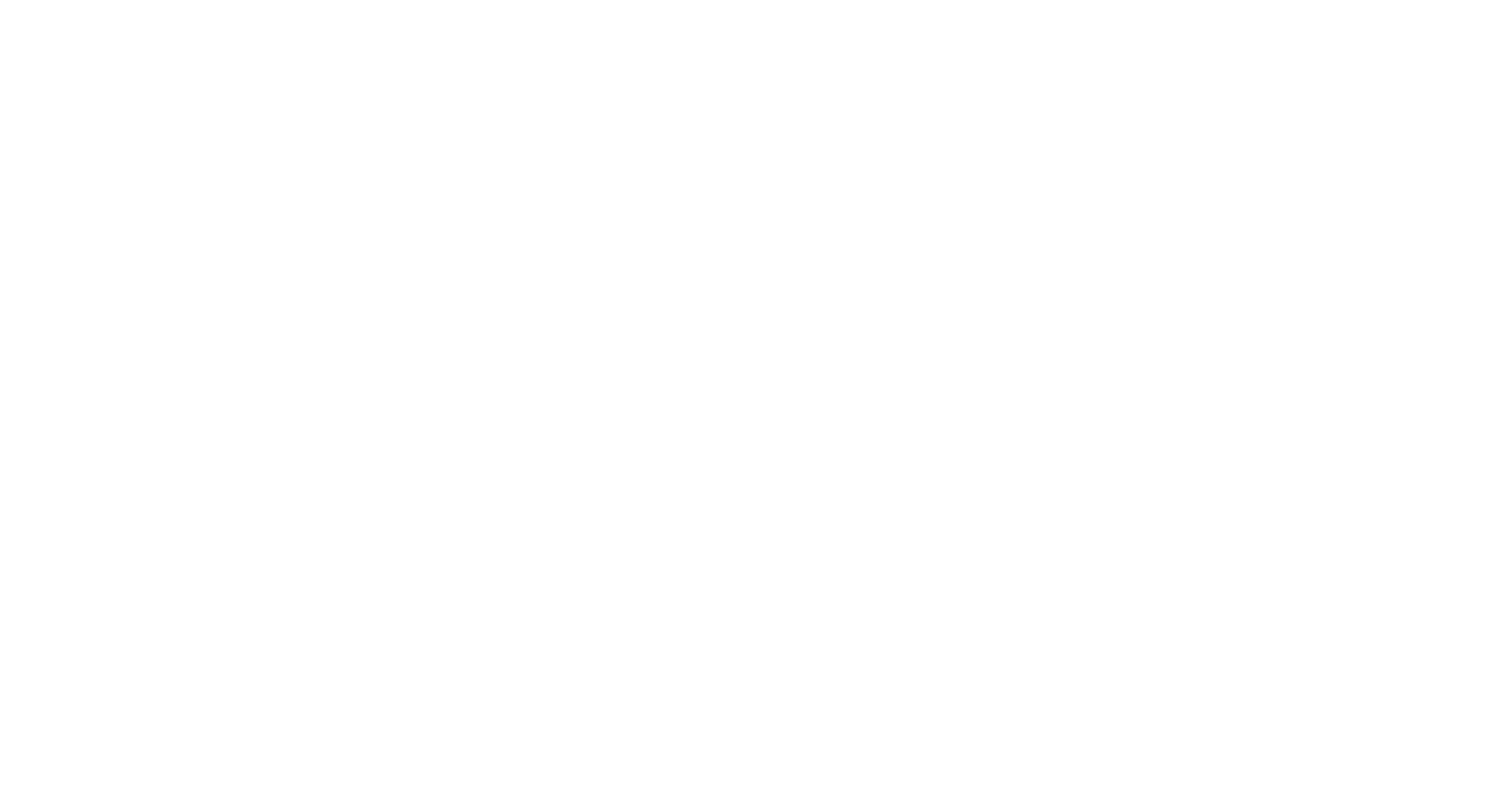 scroll, scrollTop: 0, scrollLeft: 0, axis: both 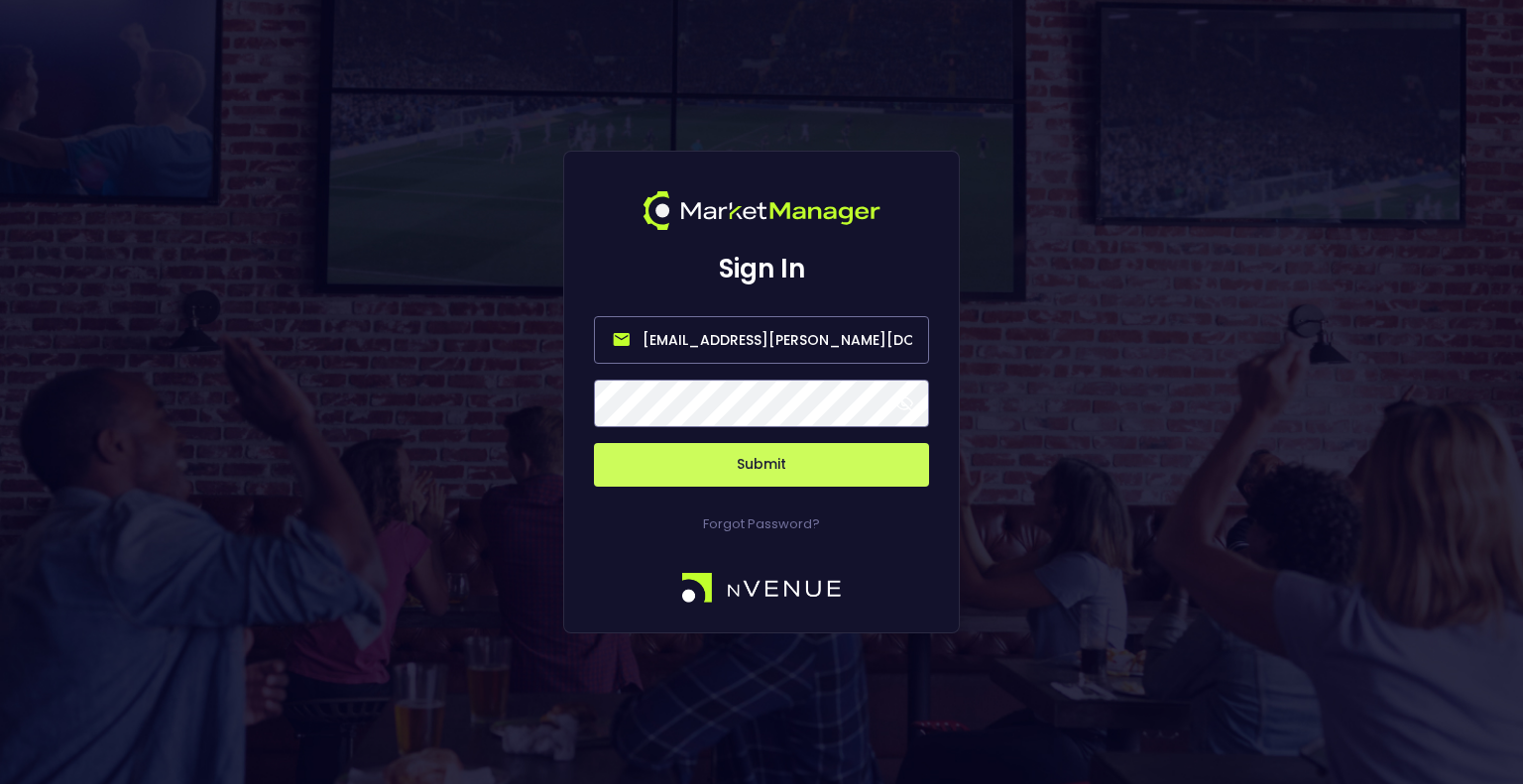 click on "[EMAIL_ADDRESS][PERSON_NAME][DOMAIN_NAME]" at bounding box center (762, 340) 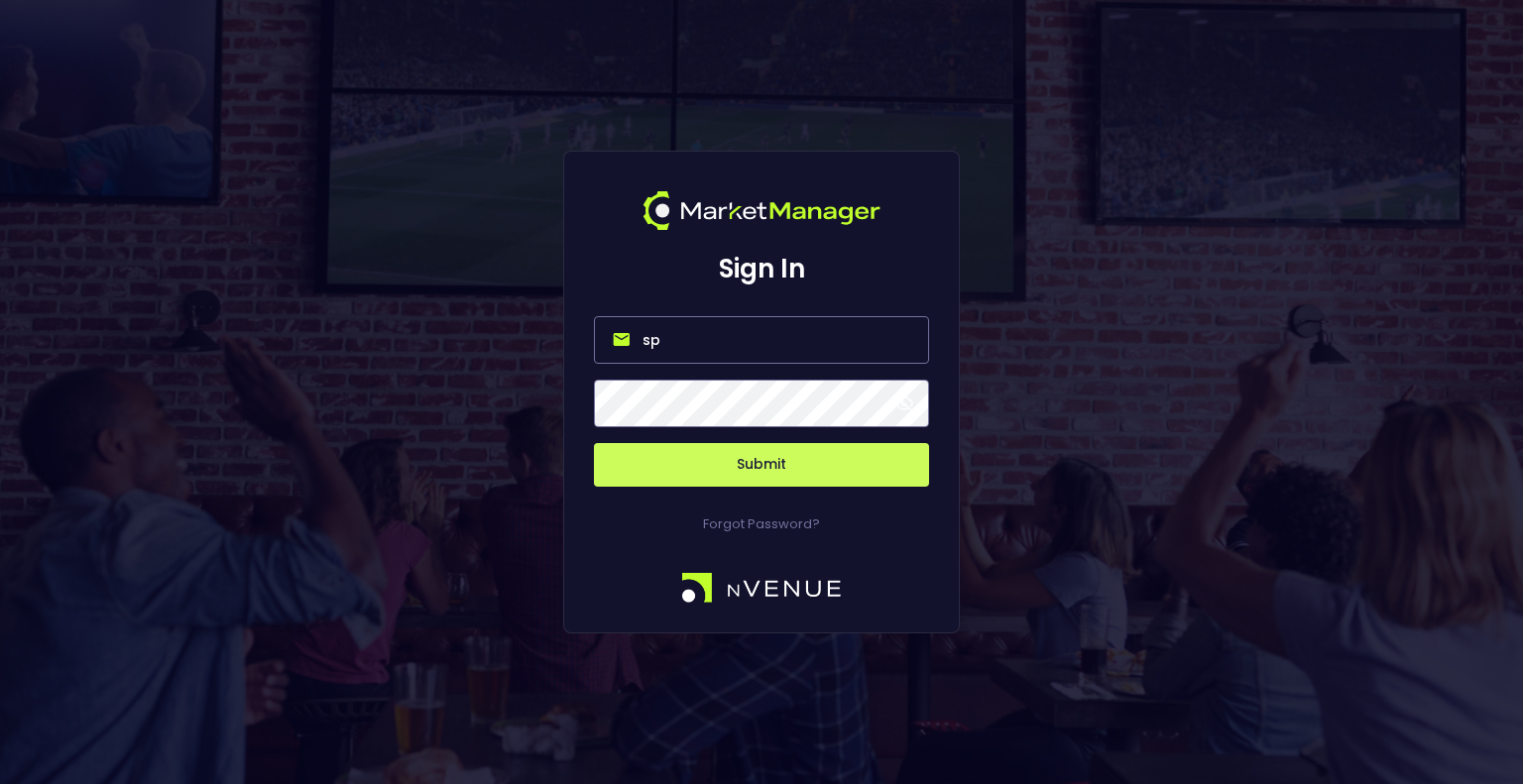 type on "s" 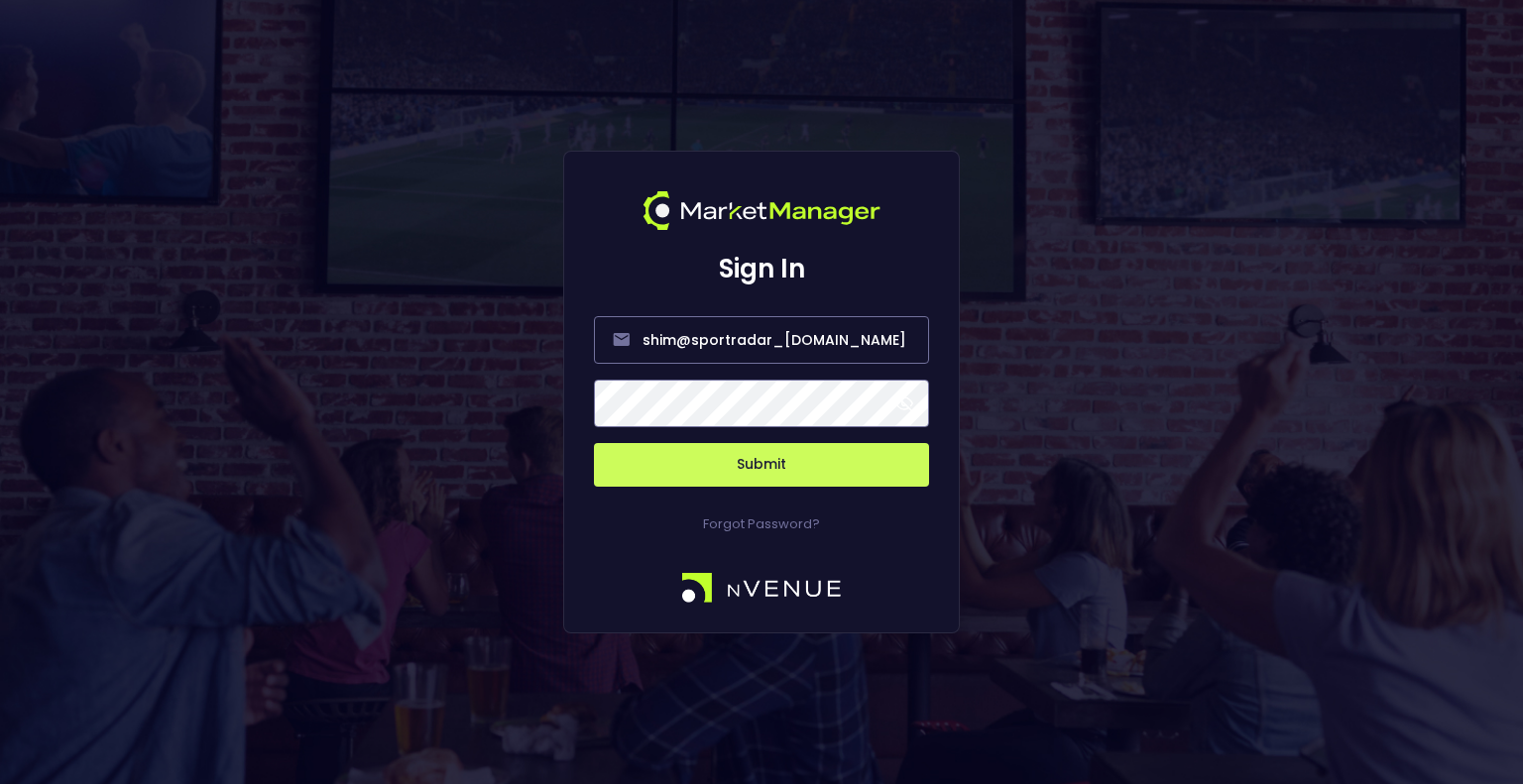 click on "Submit" at bounding box center (762, 465) 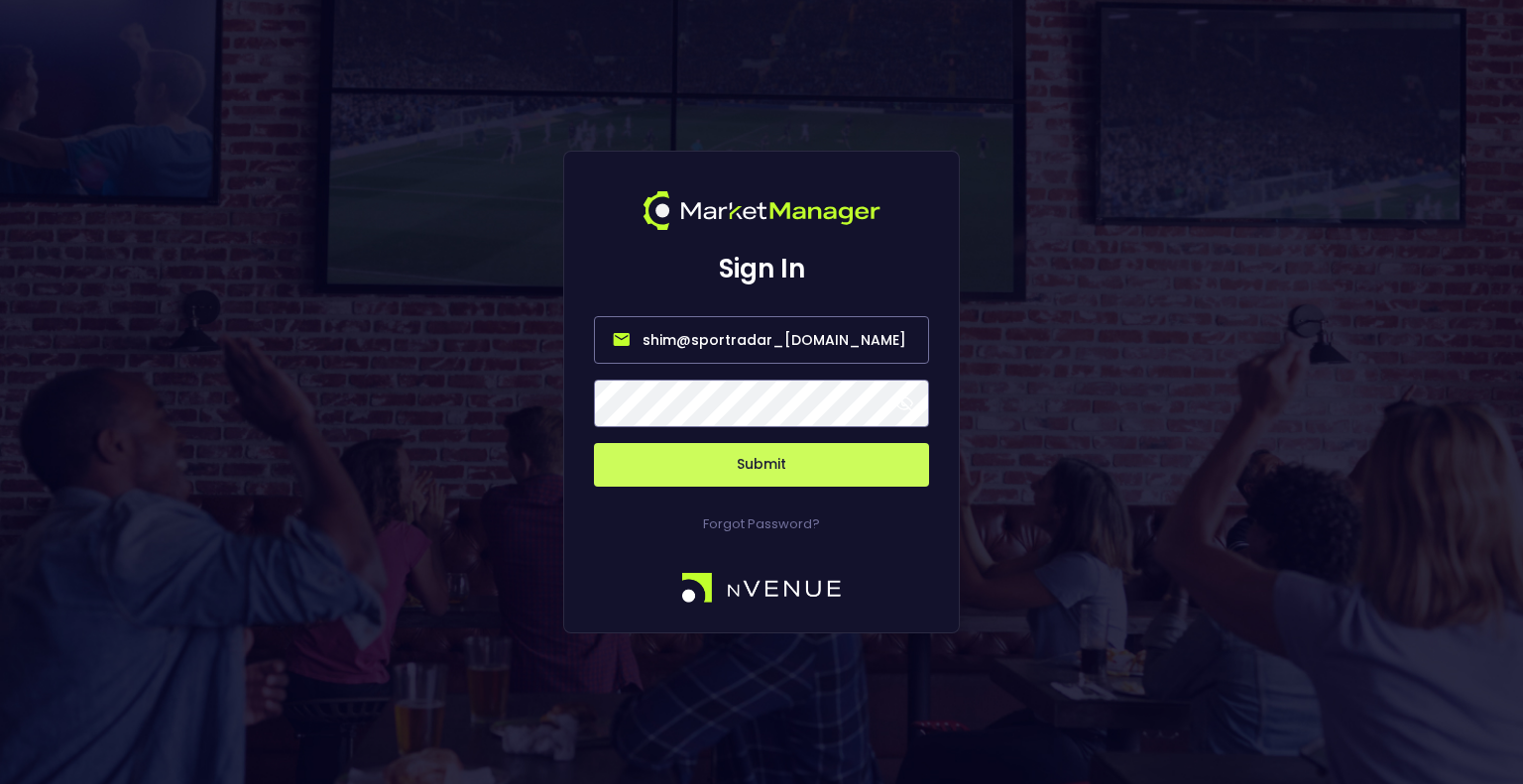 click on "shim@sportradar_[DOMAIN_NAME]" at bounding box center (762, 340) 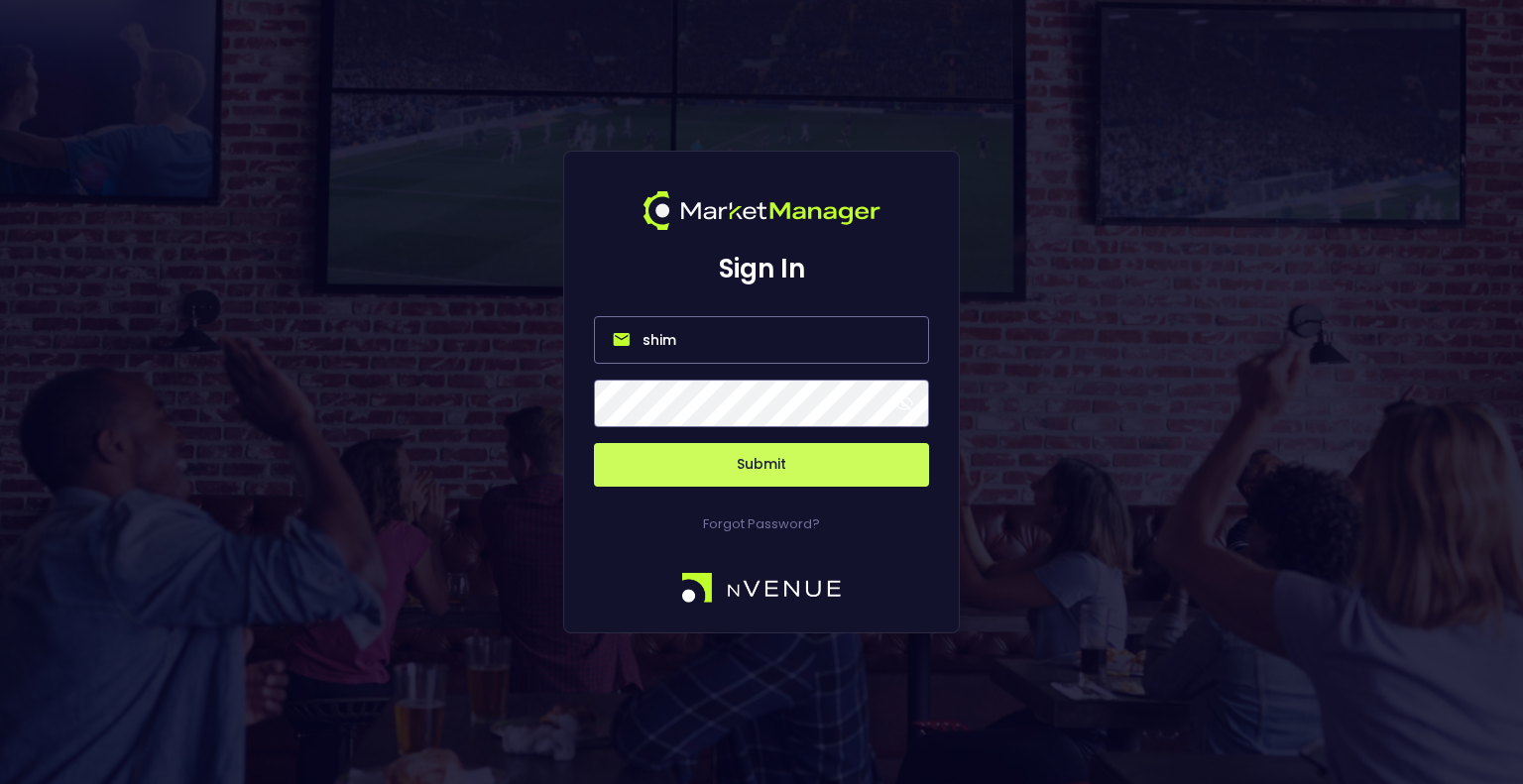 type on "[EMAIL_ADDRESS][DOMAIN_NAME]" 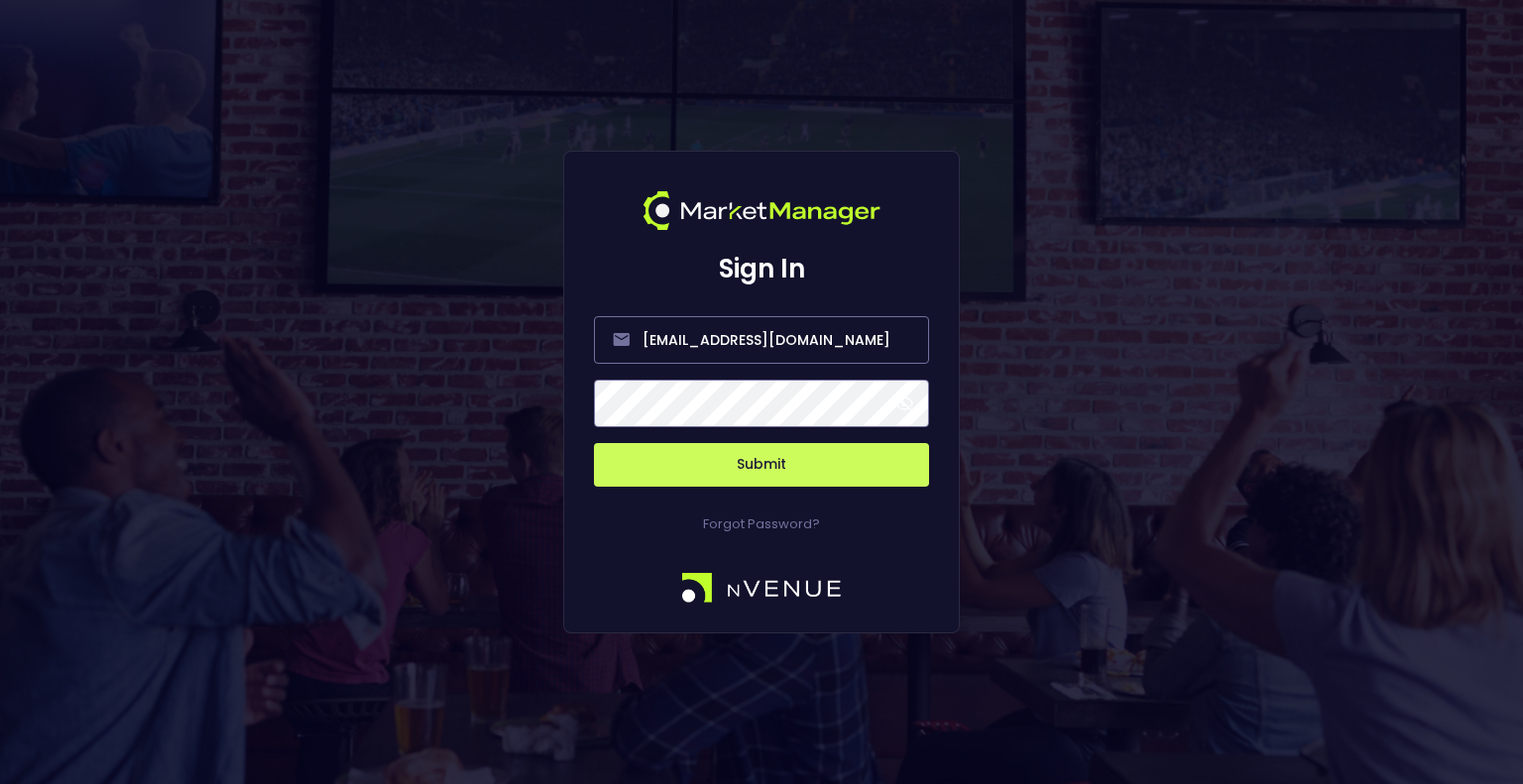 click on "Submit" at bounding box center [762, 465] 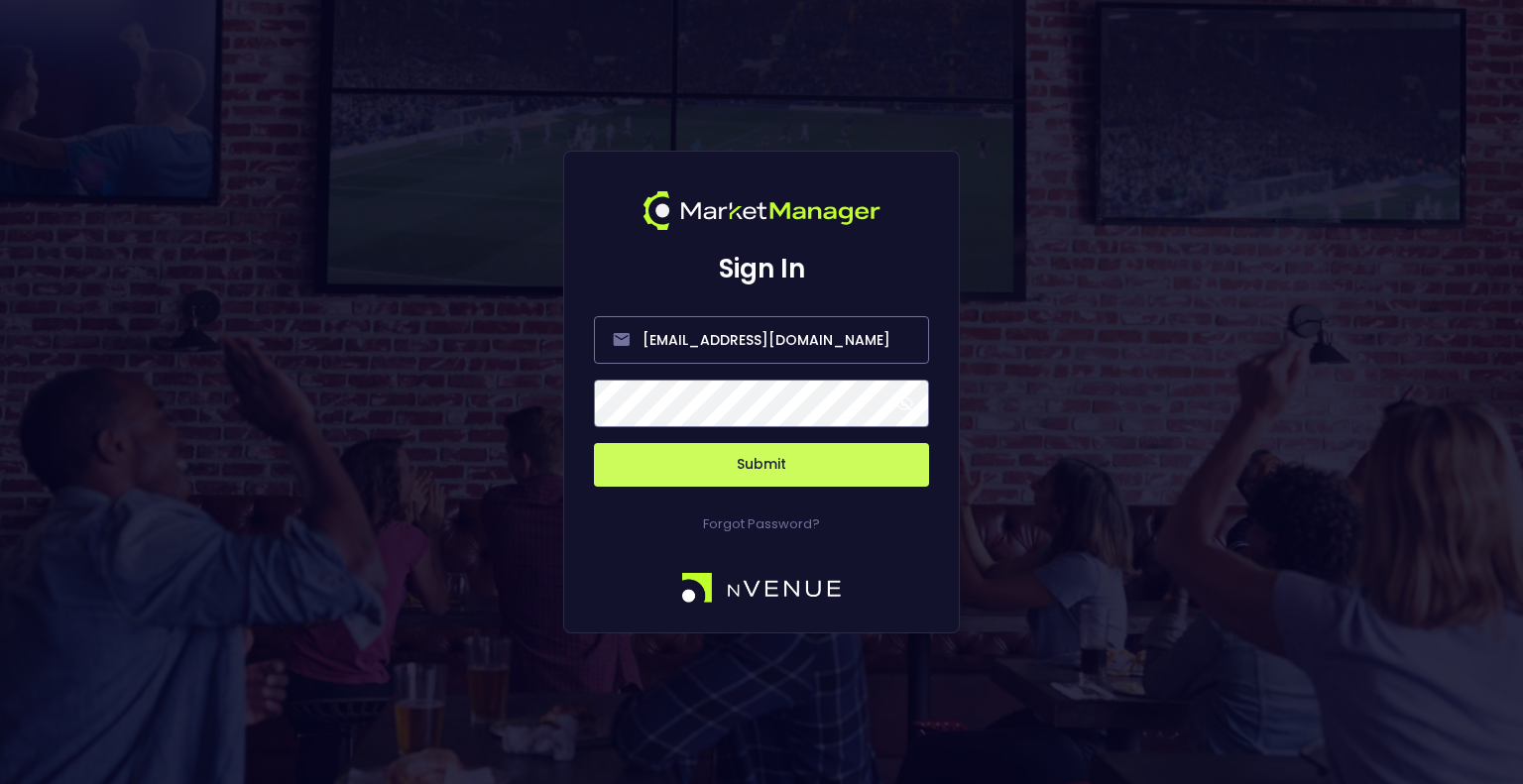 click on "Submit" at bounding box center [762, 465] 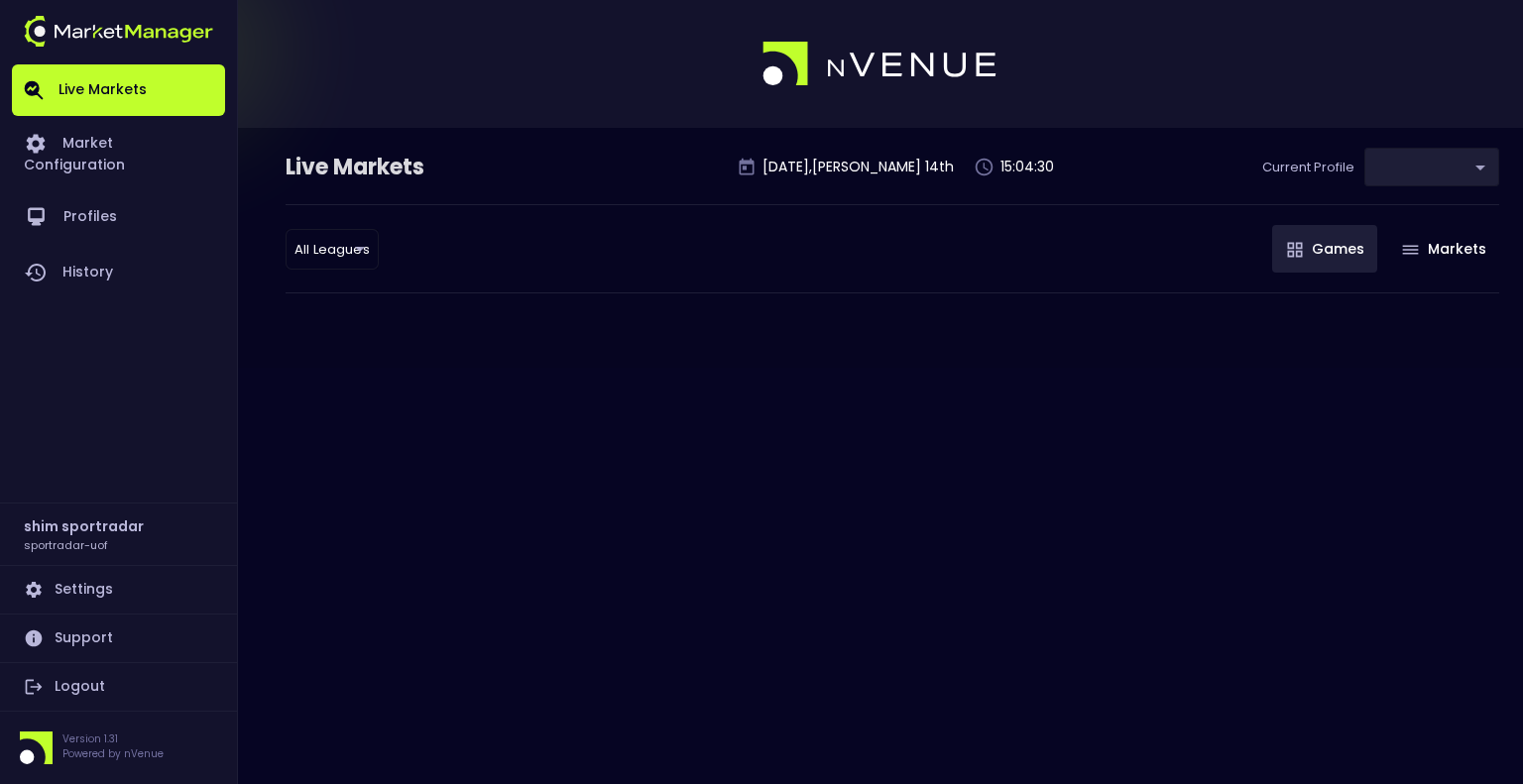 type on "496811f1-1123-4a06-af2f-6846d3f5a6e9" 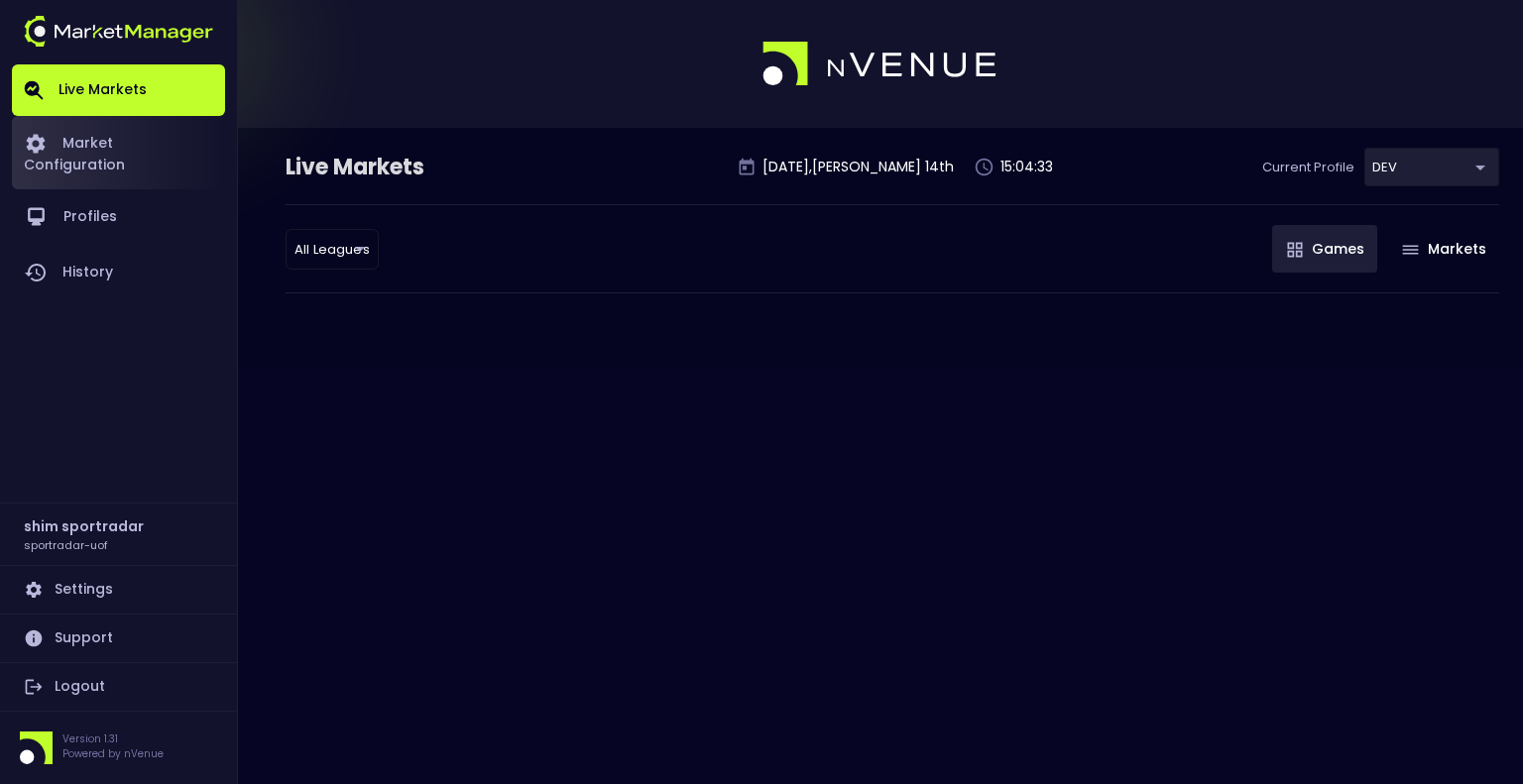 click on "Market Configuration" at bounding box center (118, 153) 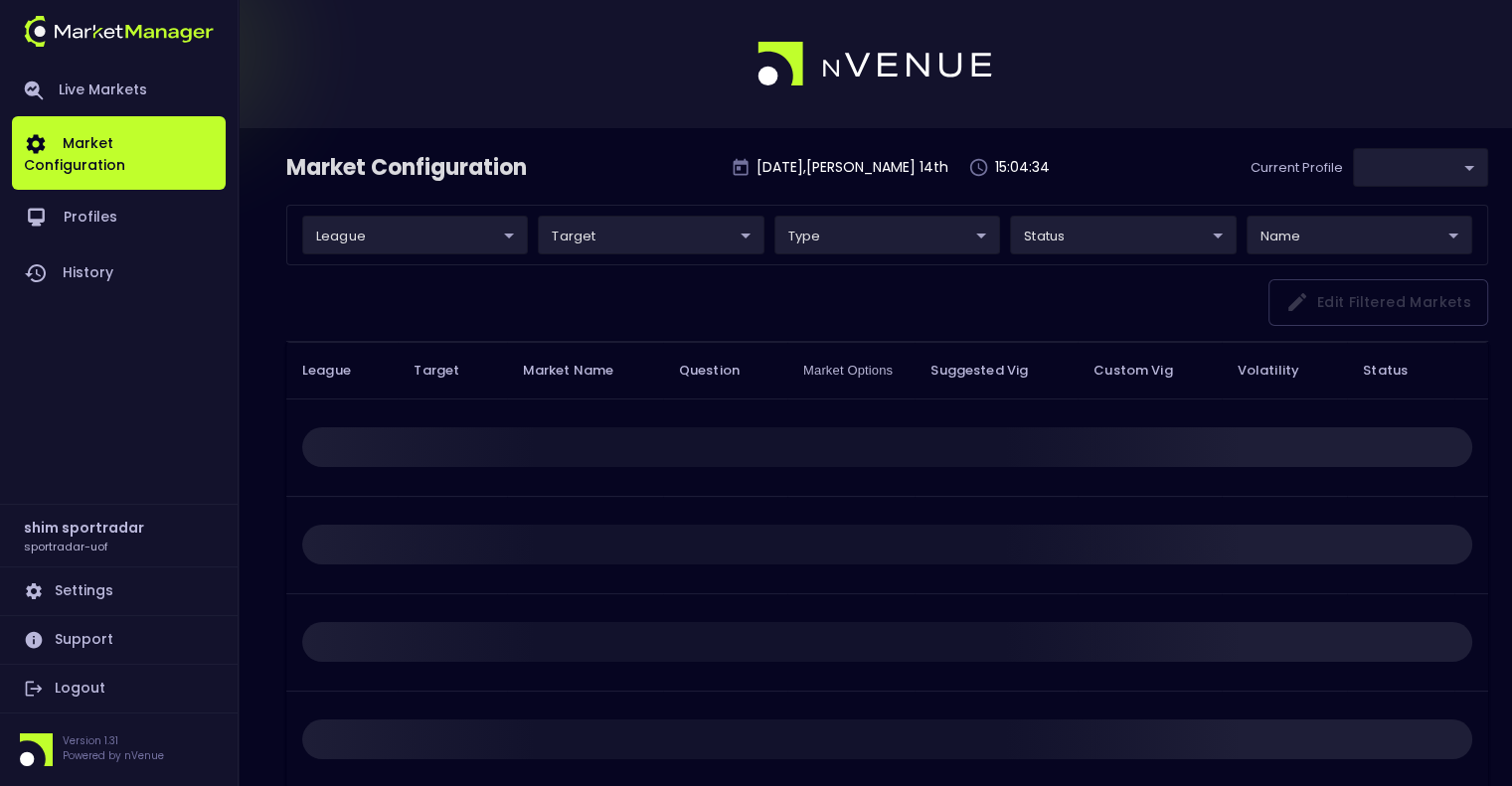type on "496811f1-1123-4a06-af2f-6846d3f5a6e9" 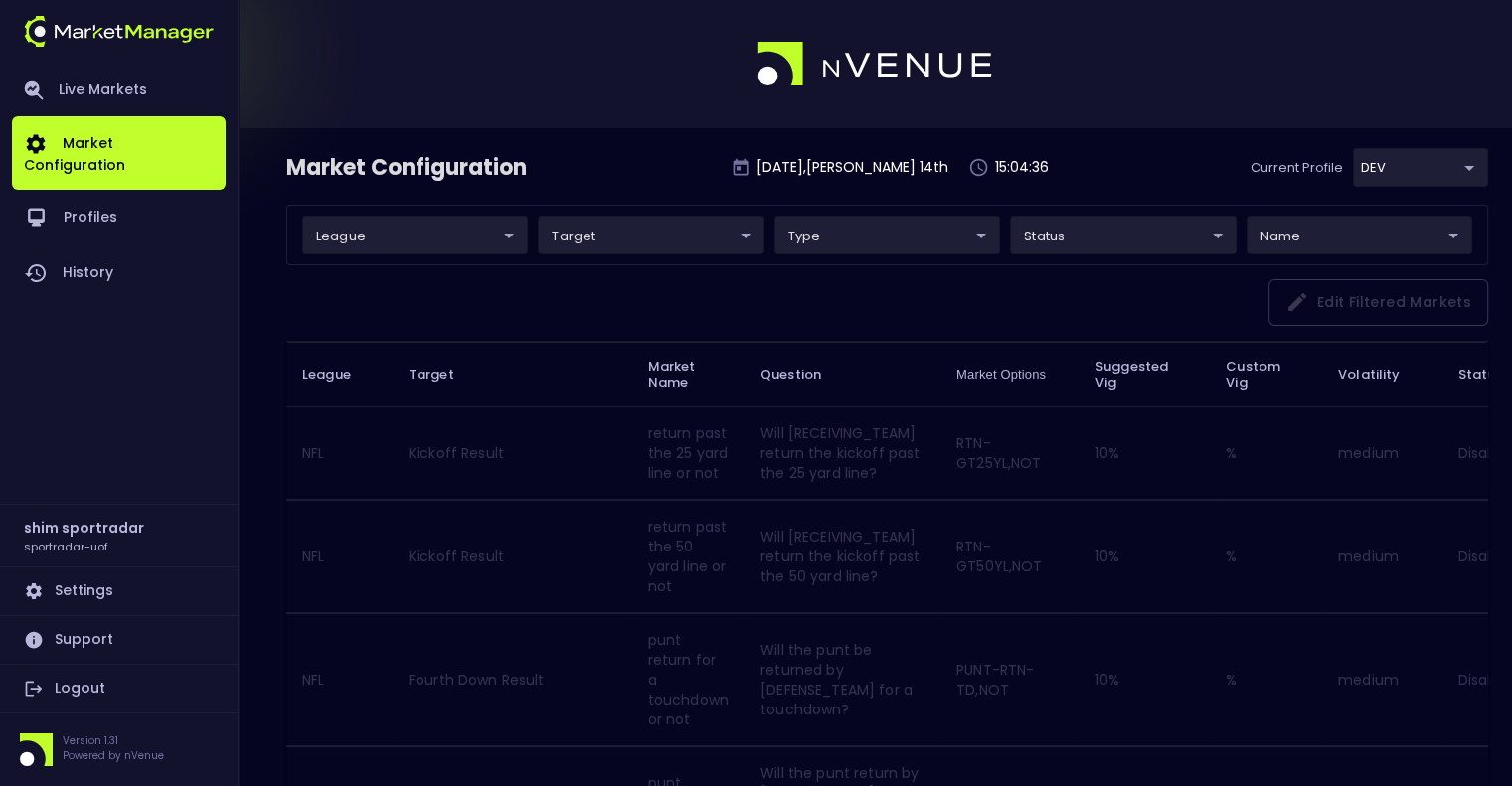 click on "Live Markets Market Configuration Profiles History shim   sportradar sportradar-uof Settings Support Logout   Version 1.31  Powered by nVenue Market Configuration [DATE] ,  [PERSON_NAME]   14 th 15:04:36 Current Profile DEV 496811f1-1123-4a06-af2f-6846d3f5a6e9 Select league ​ ​ target ​ ​ type ​ ​ status ​ ​ name ​ ​ Edit filtered markets League Target Market Name Question Market Options Suggested Vig Custom Vig Volatility   Status NFL Kickoff Result return past the 25 yard line or not Will [RECEIVING_TEAM] return the kickoff past the 25 yard line? RTN-GT25YL,NOT 10  %  % medium Disabled NFL Kickoff Result return past the 50 yard line or not Will [RECEIVING_TEAM] return the kickoff past the 50 yard line? RTN-GT50YL,NOT 10  %  % medium Disabled NFL Fourth Down Result punt return for a touchdown or not Will the punt be returned by [DEFENSE_TEAM] for a touchdown? PUNT-RTN-TD,NOT 10  %  % medium Disabled NFL Fourth Down Result punt return turnover or not PUNT-RTN-TO,NOT 10  %  % medium Disabled NFL 10" at bounding box center [756, 1749] 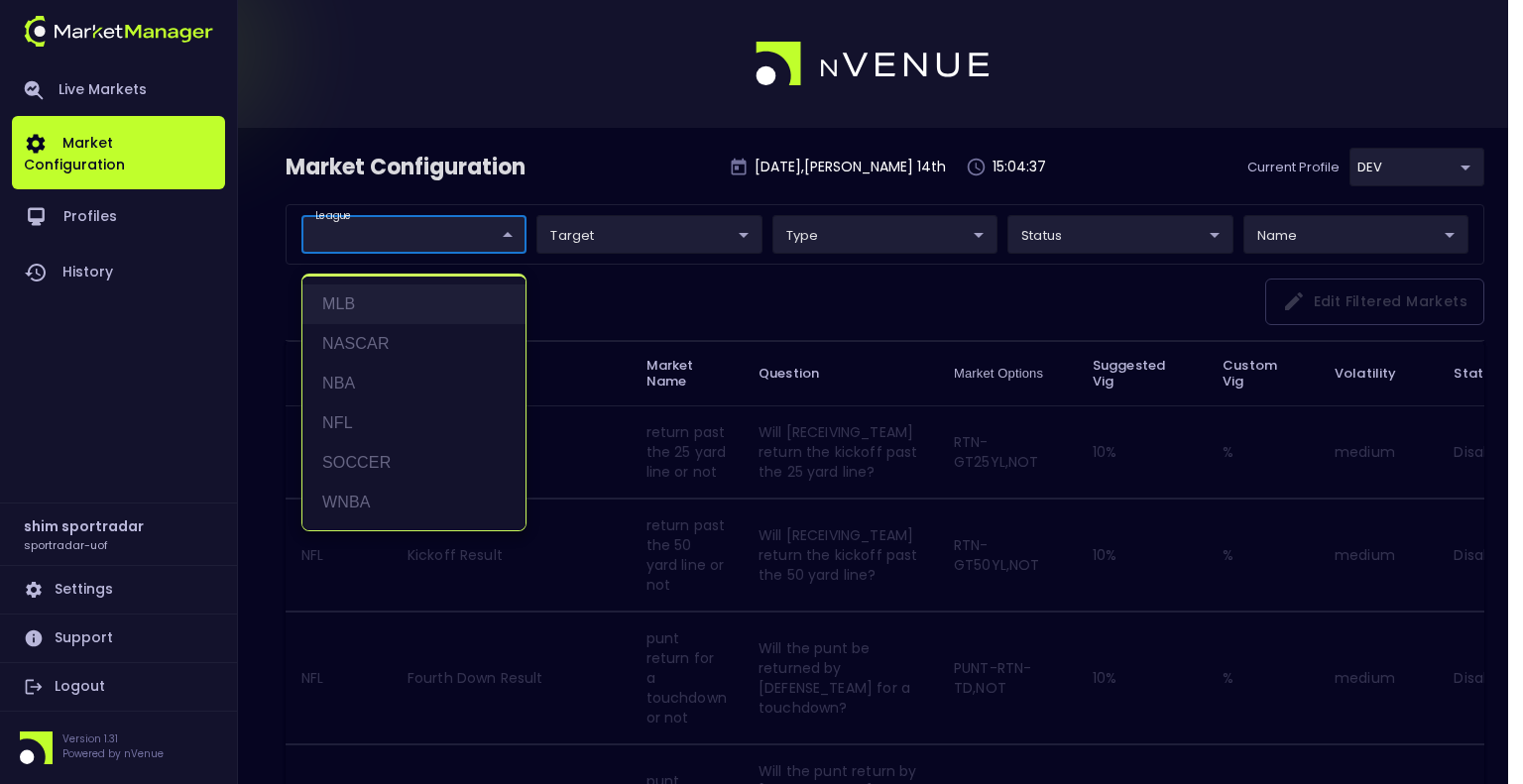 click on "MLB" at bounding box center [413, 304] 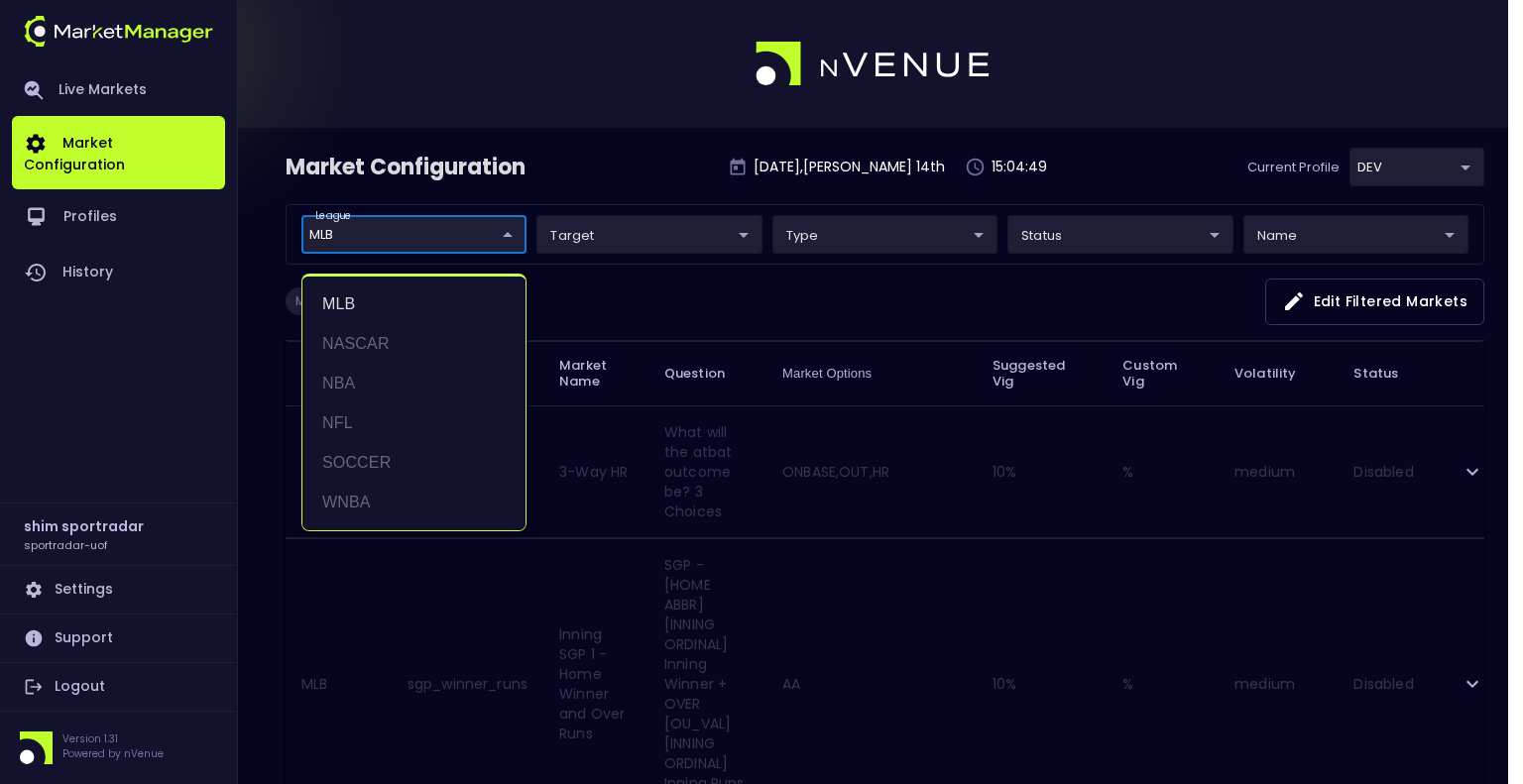click at bounding box center (762, 392) 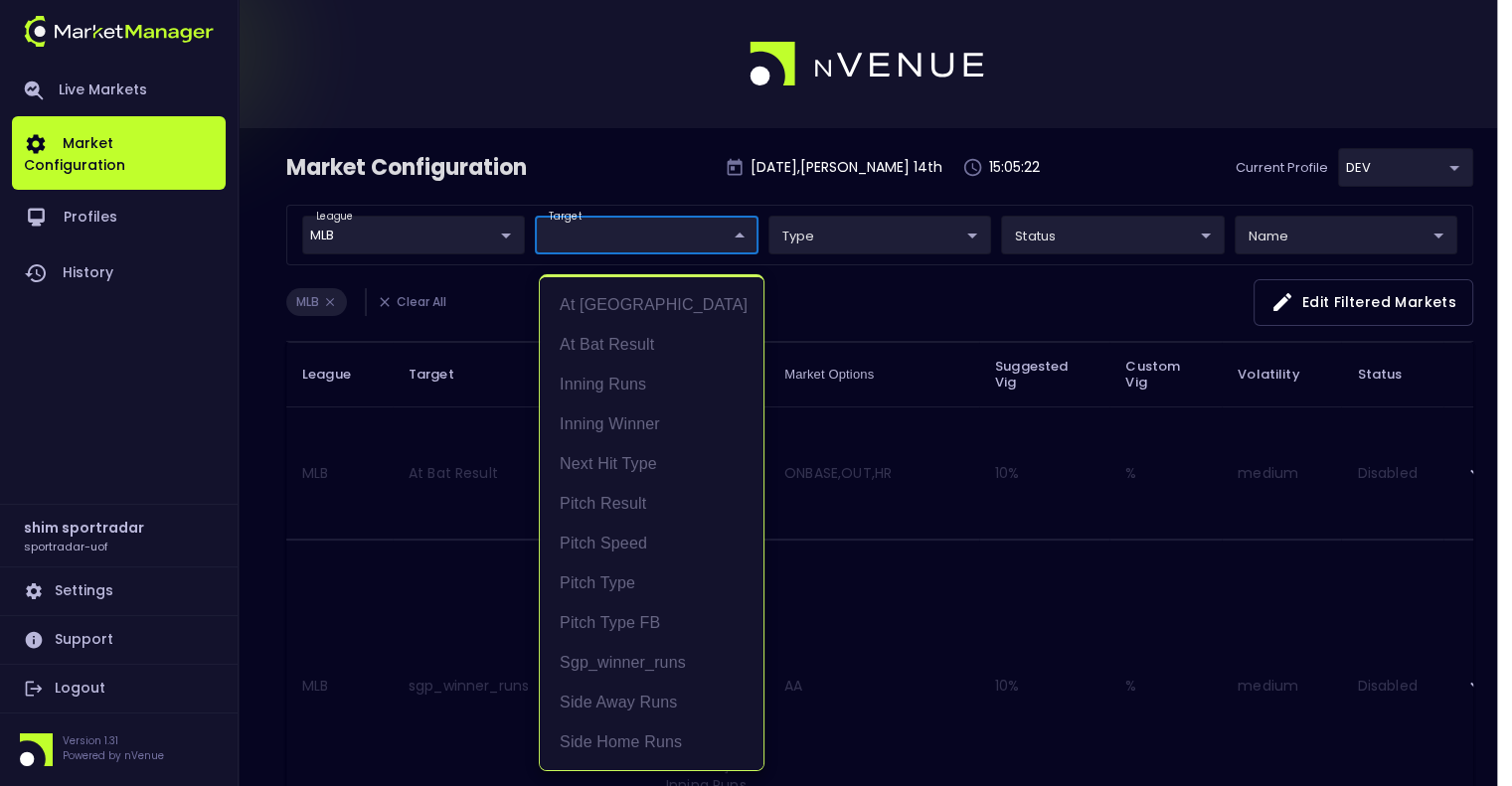 click on "Live Markets Market Configuration Profiles History shim   sportradar sportradar-uof Settings Support Logout   Version 1.31  Powered by nVenue Market Configuration [DATE] ,  [PERSON_NAME]   14 th 15:05:22 Current Profile DEV 496811f1-1123-4a06-af2f-6846d3f5a6e9 Select league MLB MLB ​ target ​ ​ type ​ ​ status ​ ​ name ​ ​ MLB   Clear All Edit filtered markets League Target Market Name Question Market Options Suggested Vig Custom Vig Volatility   Status MLB At Bat Result 3-Way HR What will the atbat outcome be? 3 Choices ONBASE,OUT,HR 10  %  % medium Disabled MLB sgp_winner_runs Inning SGP 1 - Home Winner and Over Runs SGP - [HOME ABBR] [INNING ORDINAL] Inning Winner + OVER [OU_VAL] [INNING ORDINAL] Inning Runs Scored AA 10  %  % medium Disabled MLB At Bat Result Static 9 What will the atbat outcome be? 8 Choices X1,X2,X3,HR,BB,FO,GO,KL,[GEOGRAPHIC_DATA] 10  %  % medium Disabled MLB sgp_winner_runs Inning SGP 2 - Home Winner and Under Runs AB 10  %  % medium Disabled MLB sgp_winner_runs BA 10  %  % medium Disabled" at bounding box center [756, 2237] 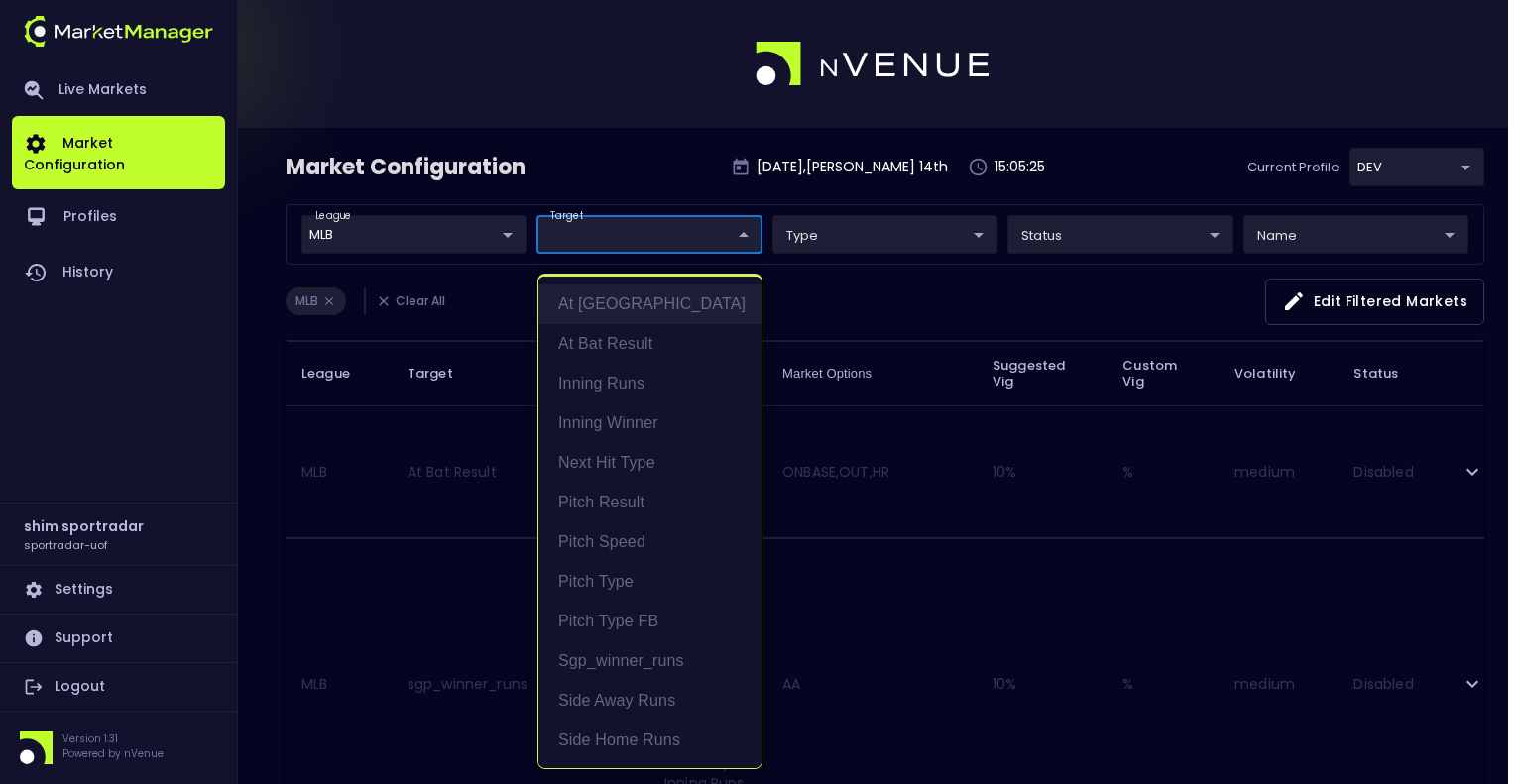 click on "At [GEOGRAPHIC_DATA]" at bounding box center (649, 304) 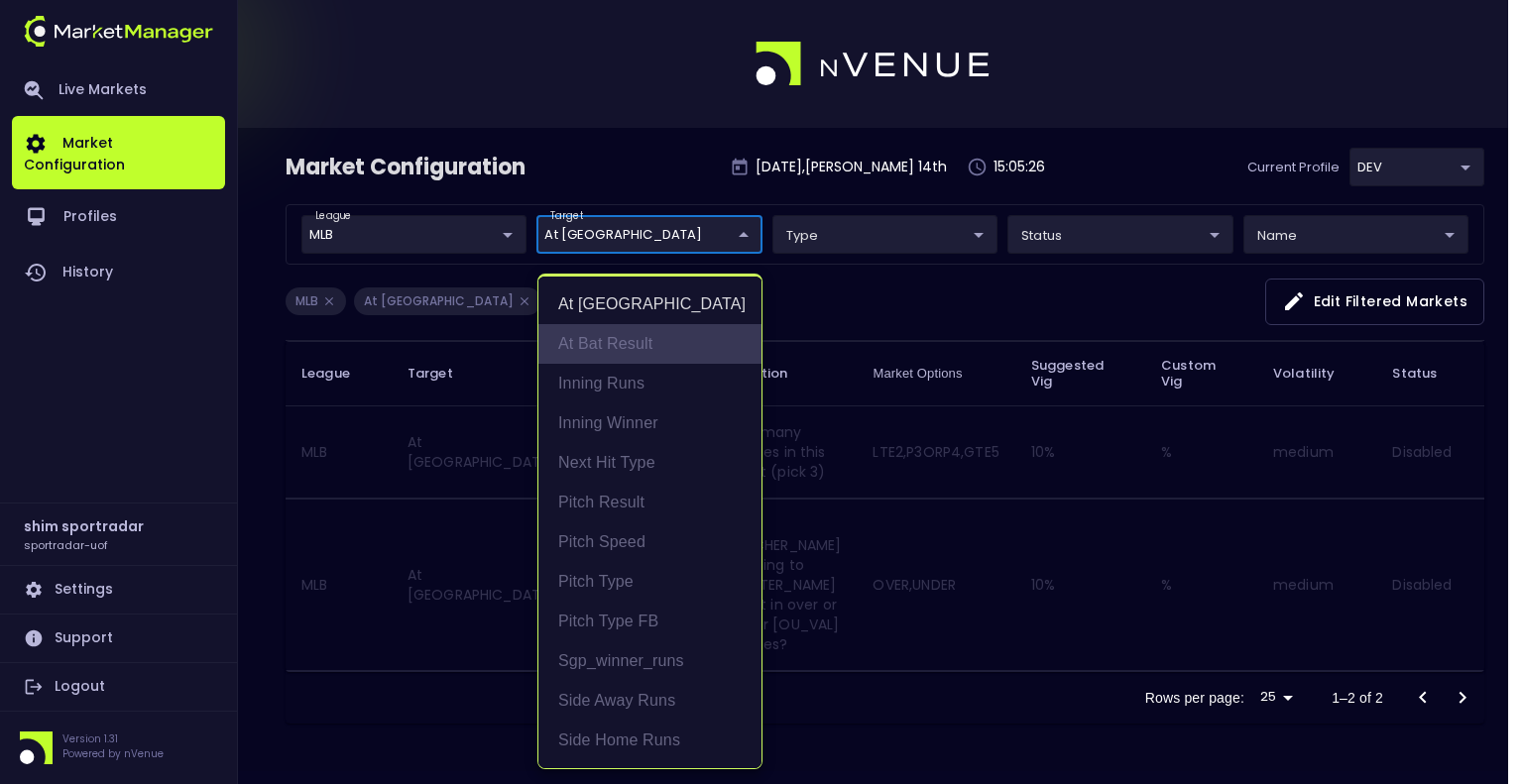 click on "At Bat Result" at bounding box center [649, 344] 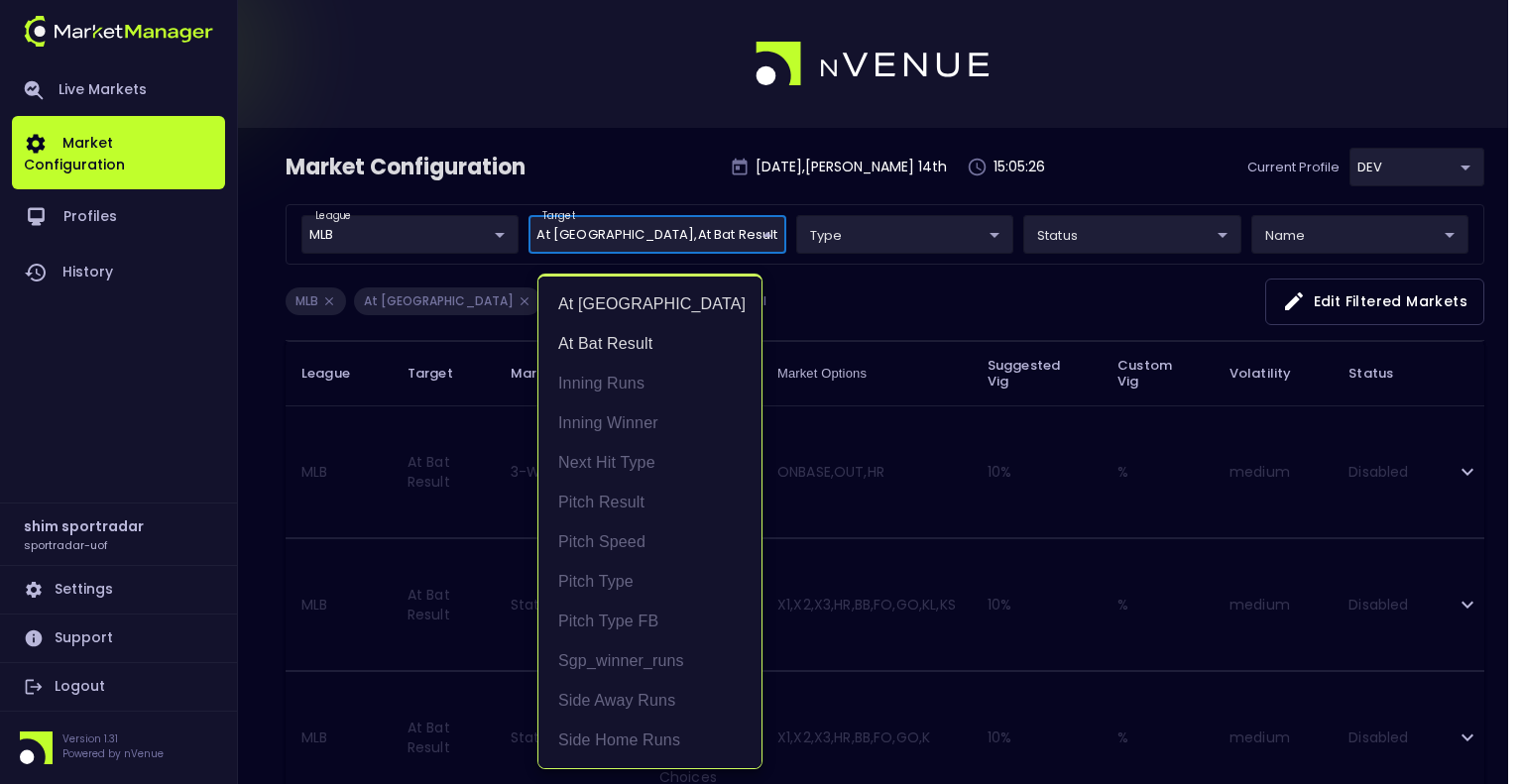 click at bounding box center (762, 392) 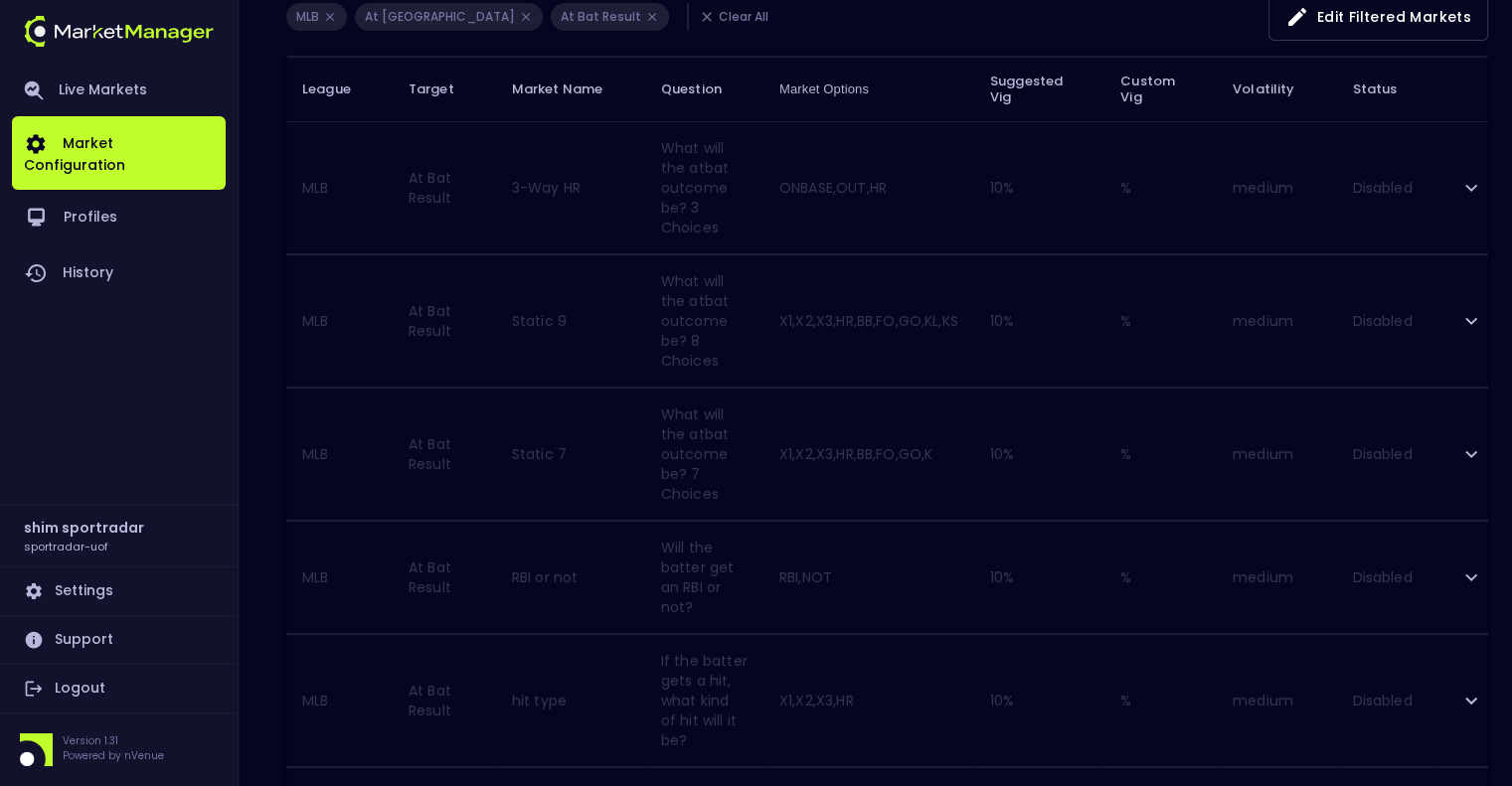 scroll, scrollTop: 298, scrollLeft: 0, axis: vertical 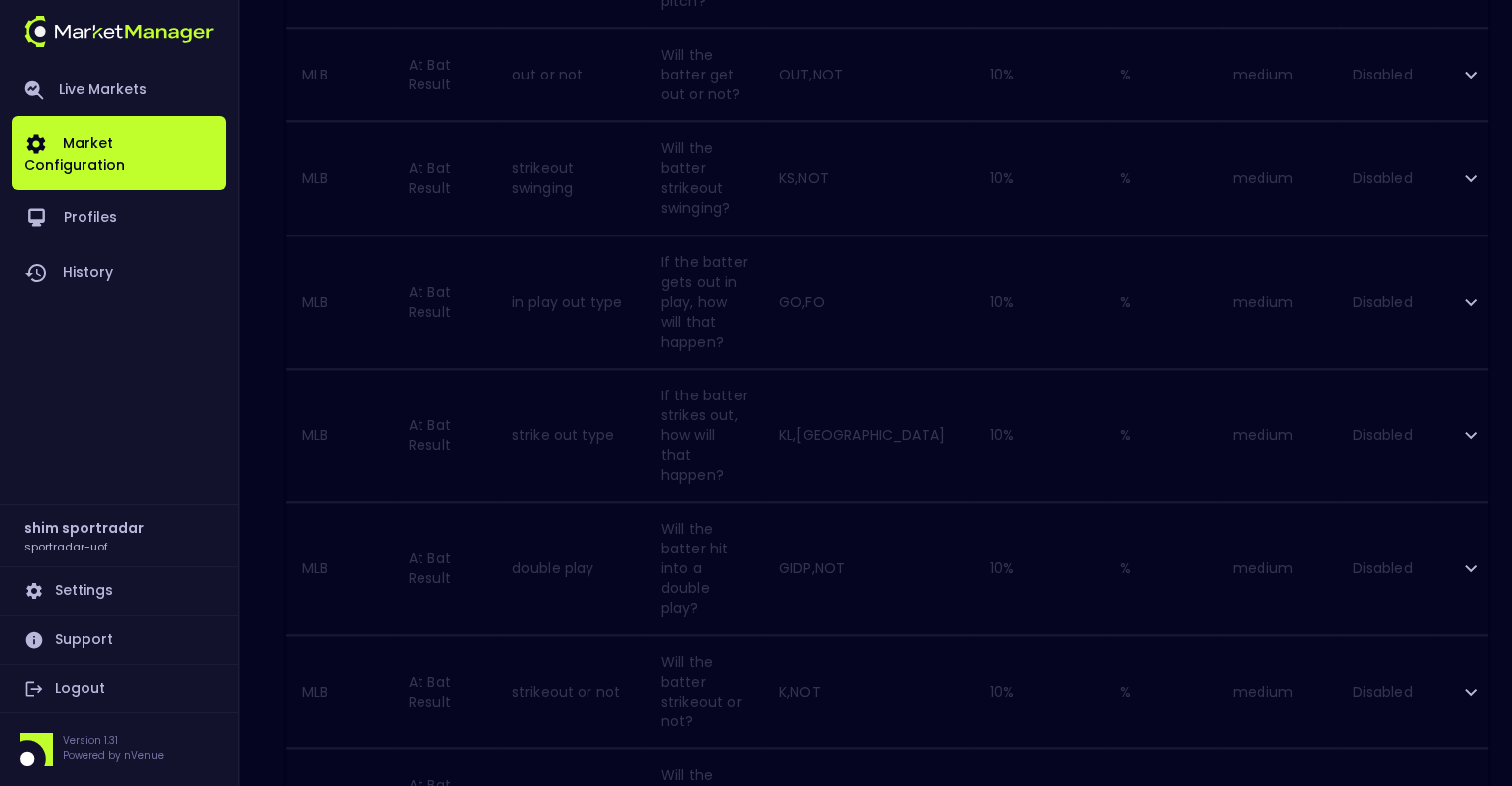 click on "Rows per page: 25 25 1–25 of 34" at bounding box center (887, 1302) 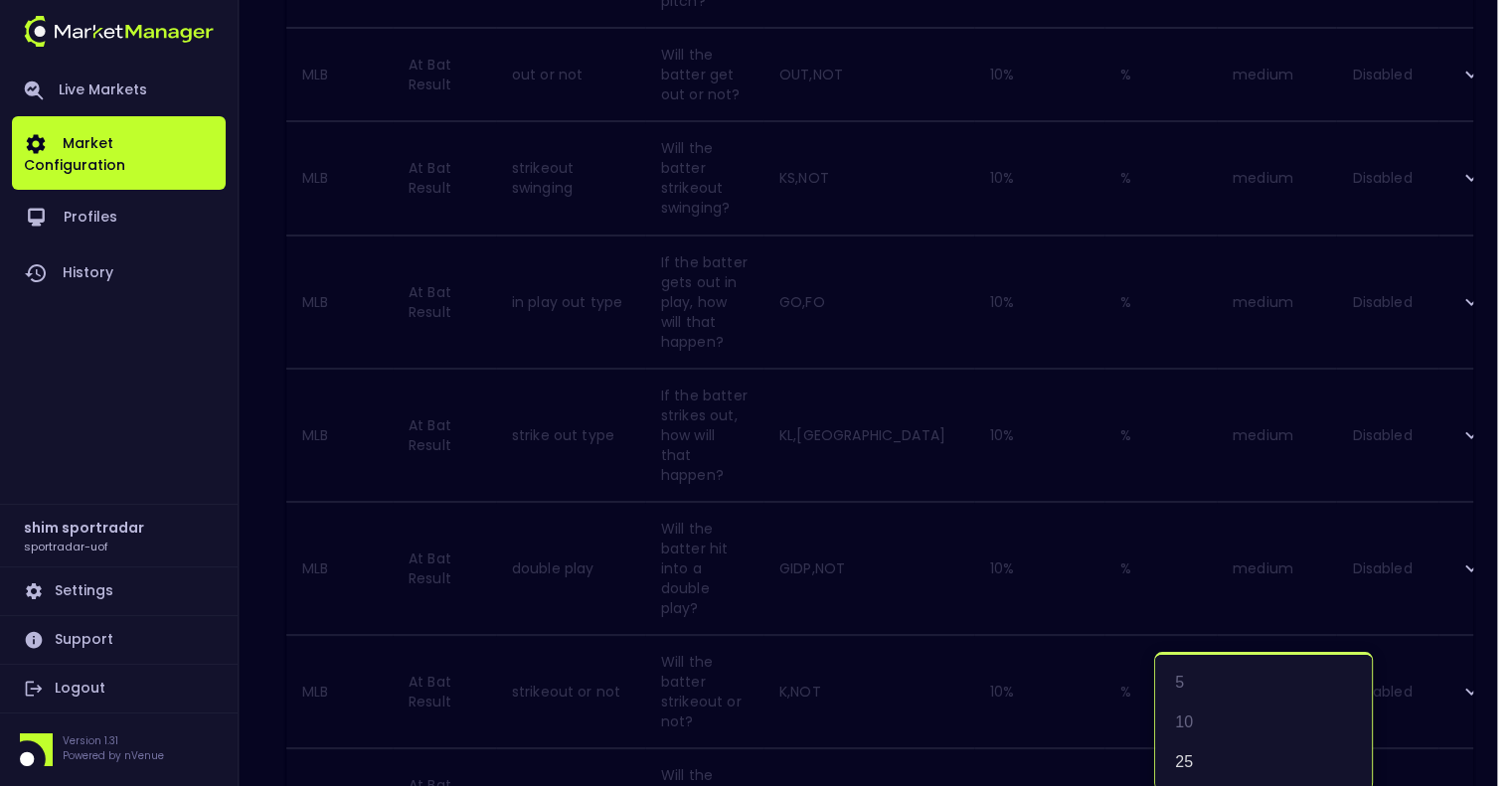 click on "Live Markets Market Configuration Profiles History shim   sportradar sportradar-uof Settings Support Logout   Version 1.31  Powered by nVenue Market Configuration [DATE] ,  [PERSON_NAME]   14 th 15:06:32 Current Profile DEV 496811f1-1123-4a06-af2f-6846d3f5a6e9 Select league MLB MLB ​ target At Bat Pitches ,  At Bat Result At Bat Pitches,At Bat Result ​ type ​ ​ status ​ ​ name ​ ​ MLB   At Bat Pitches   At Bat Result   Clear All Edit filtered markets League Target Market Name Question Market Options Suggested Vig Custom Vig Volatility   Status MLB At Bat Result 3-Way HR What will the atbat outcome be? 3 Choices ONBASE,OUT,HR 10  %  % medium Disabled MLB At Bat Result Static 9 What will the atbat outcome be? 8 Choices X1,X2,X3,HR,BB,FO,GO,KL,[GEOGRAPHIC_DATA] 10  %  % medium Disabled MLB At Bat Result Static 7 What will the atbat outcome be? 7 Choices X1,X2,X3,HR,BB,FO,GO,K 10  %  % medium Disabled MLB At Bat Result RBI or not Will the batter get an RBI or not? RBI,NOT 10  %  % medium Disabled MLB At Bat Result 10  %" at bounding box center (756, -305) 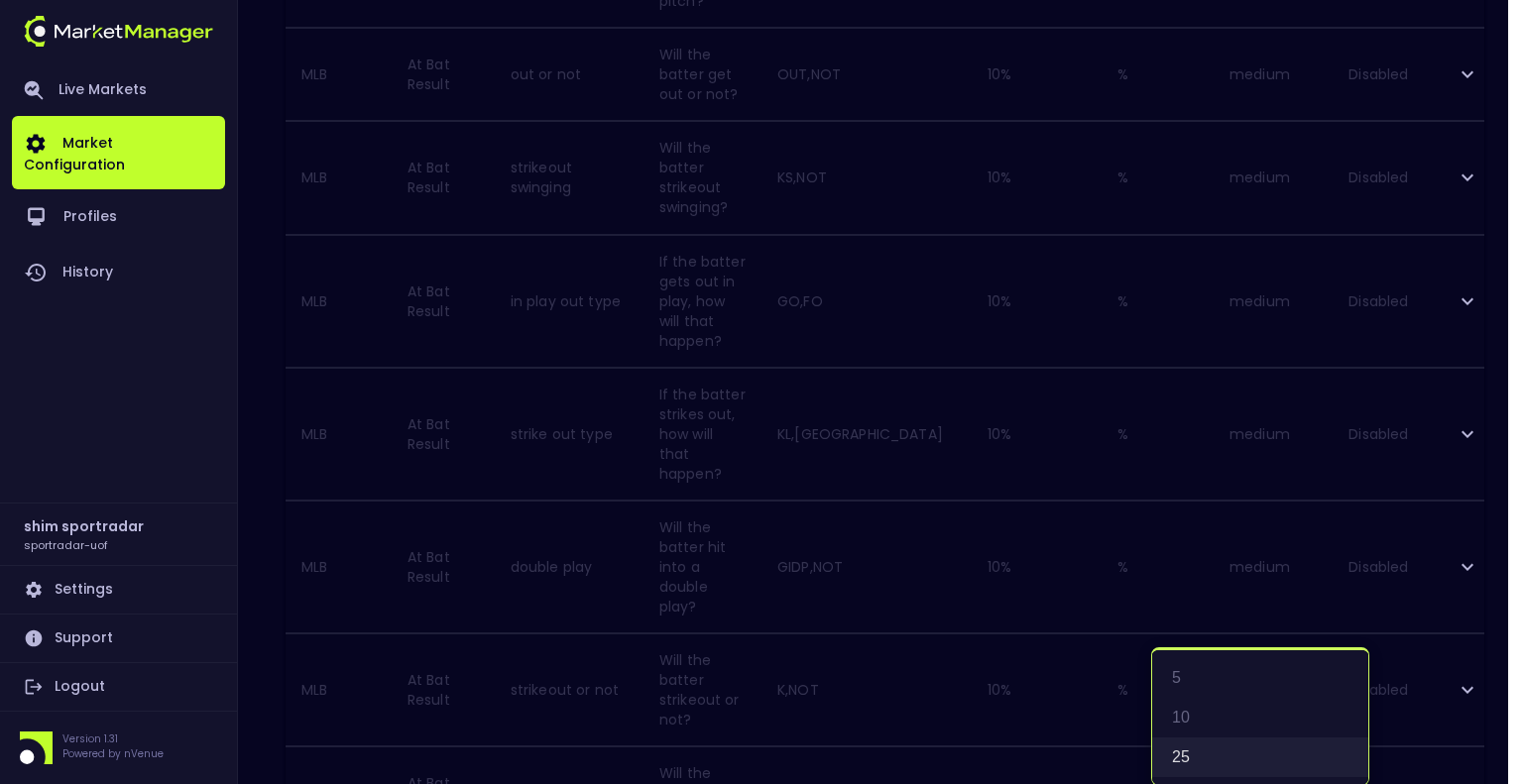 scroll, scrollTop: 4, scrollLeft: 0, axis: vertical 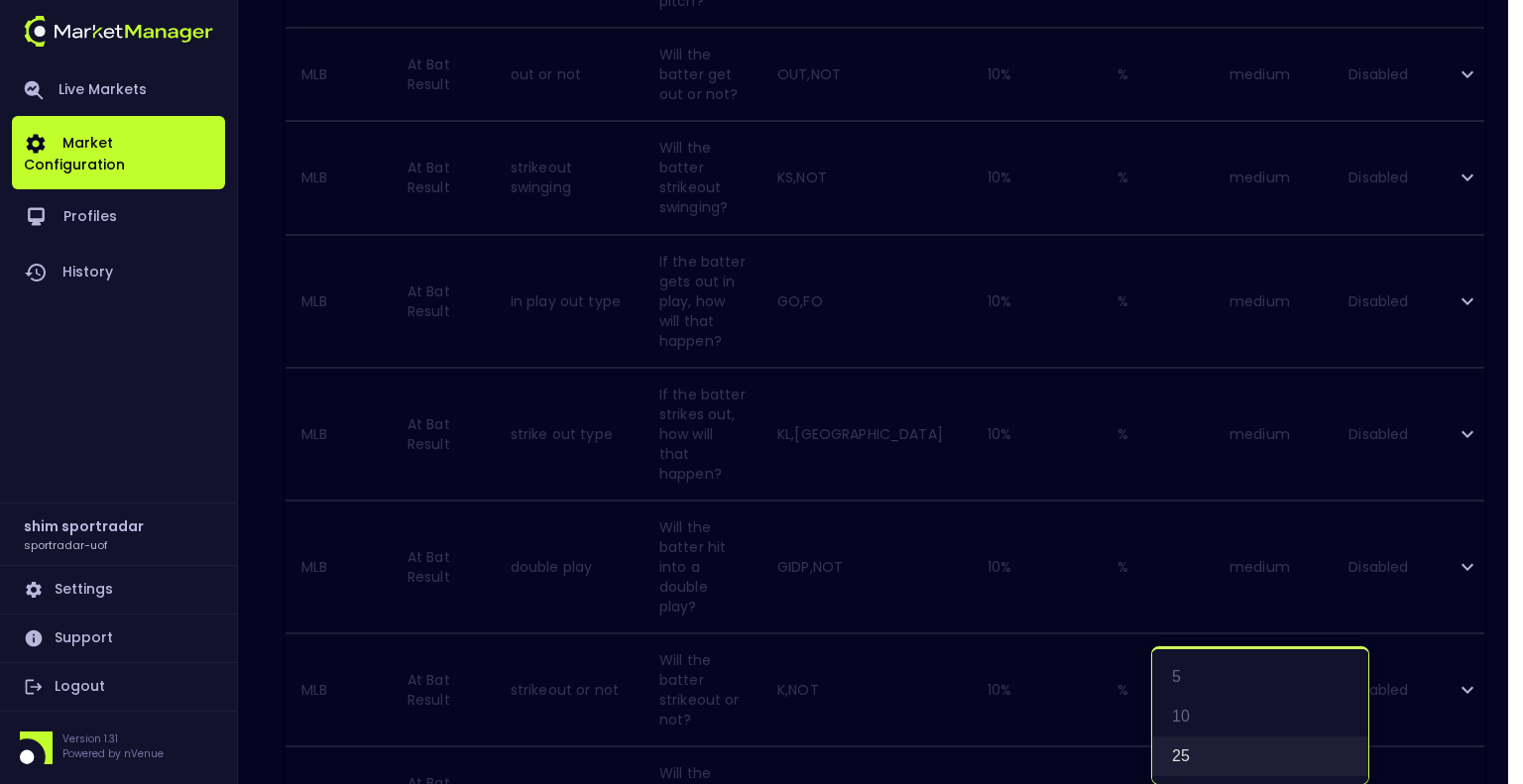 click on "25" at bounding box center (1260, 756) 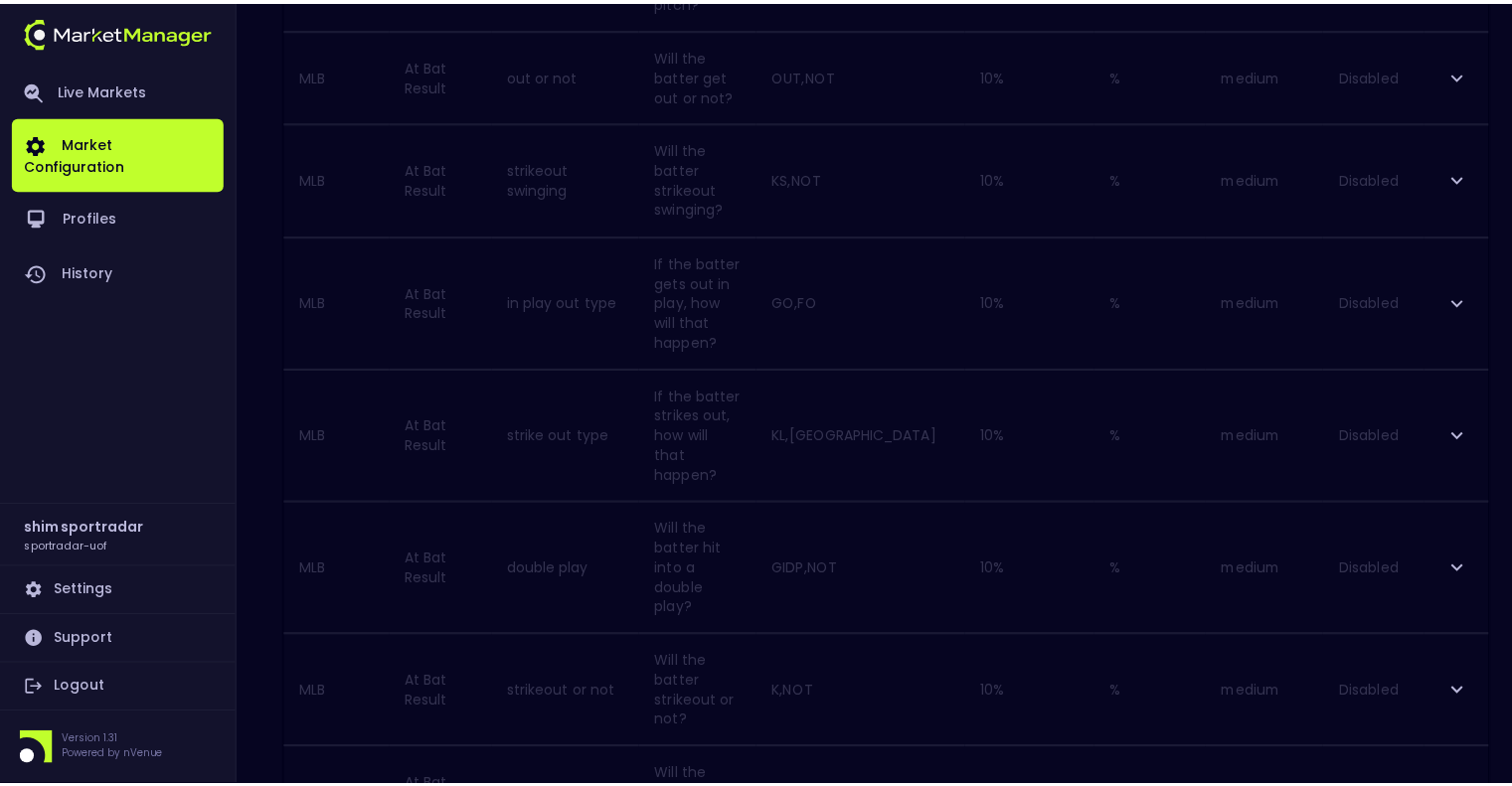 scroll, scrollTop: 1865, scrollLeft: 0, axis: vertical 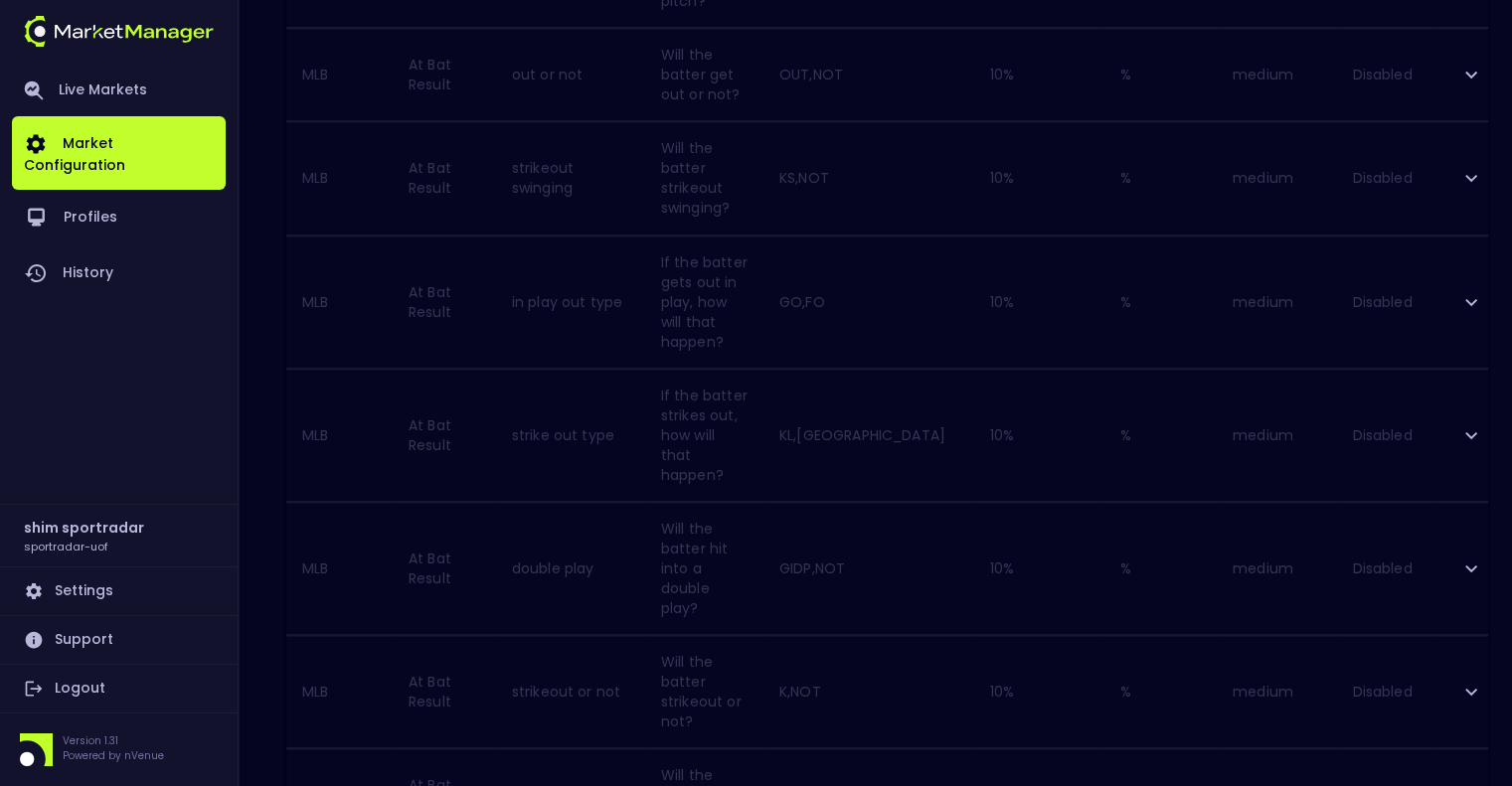 click 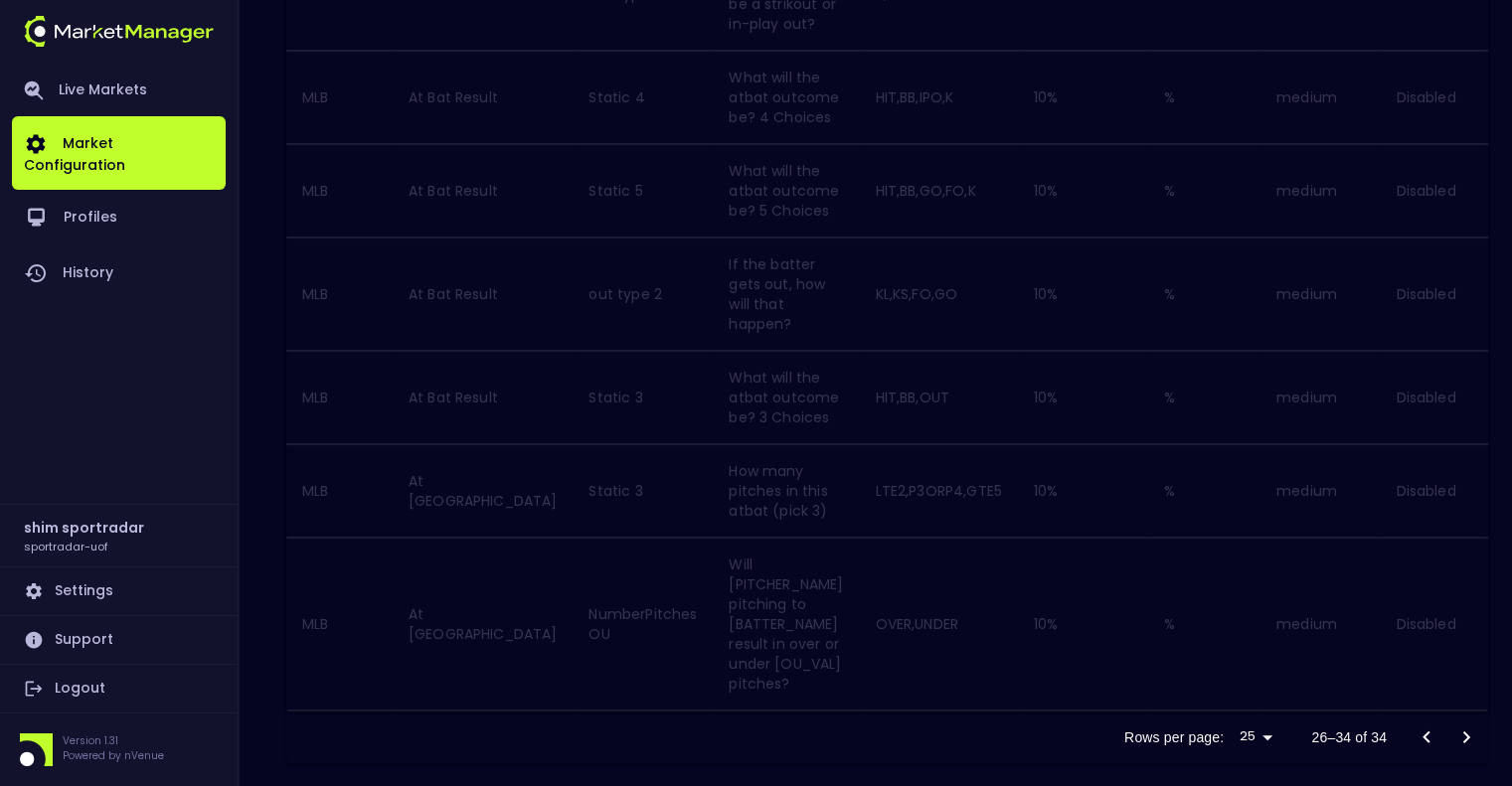 click on "NumberPitches OU" at bounding box center [642, 623] 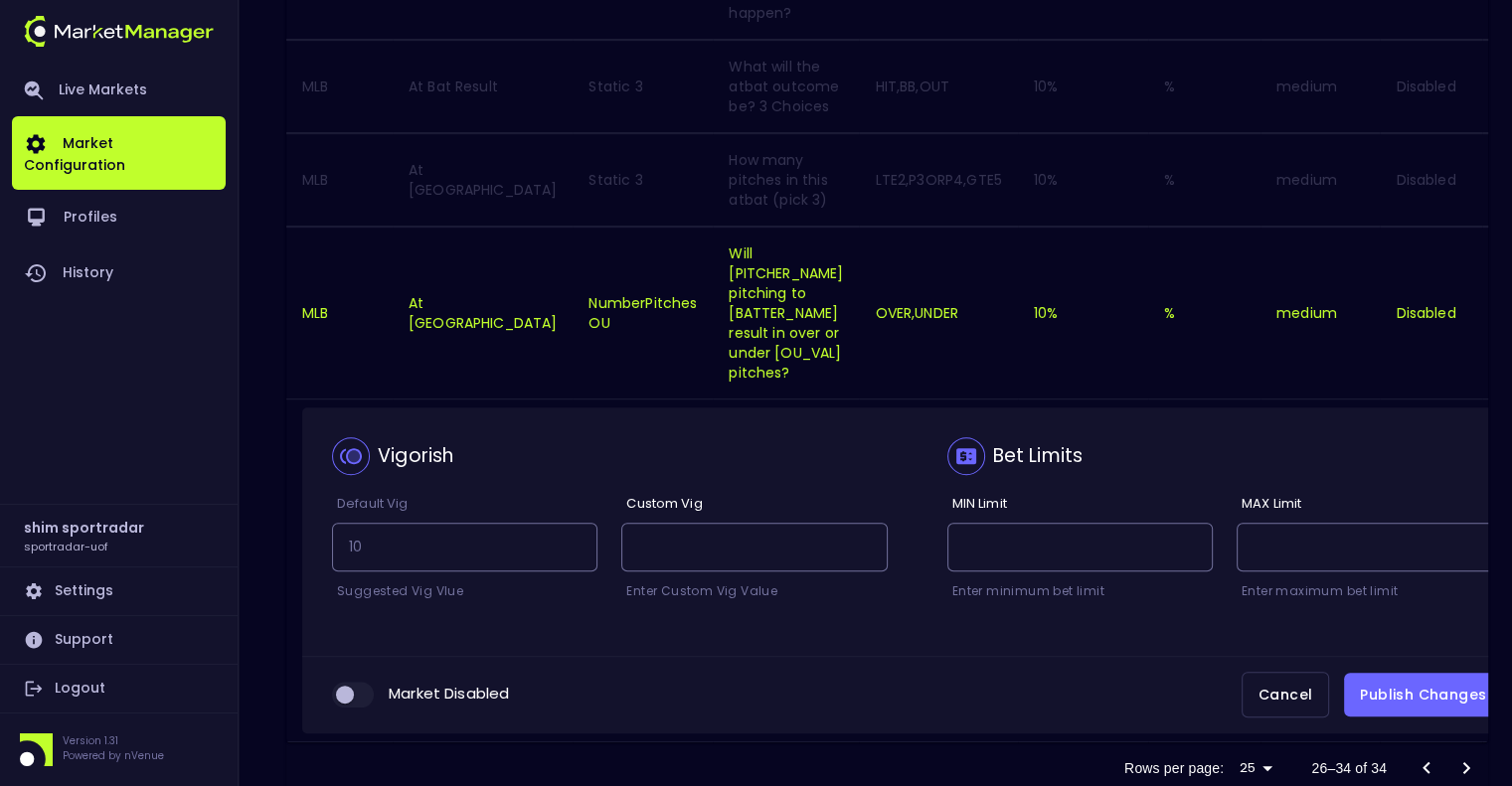 scroll, scrollTop: 997, scrollLeft: 0, axis: vertical 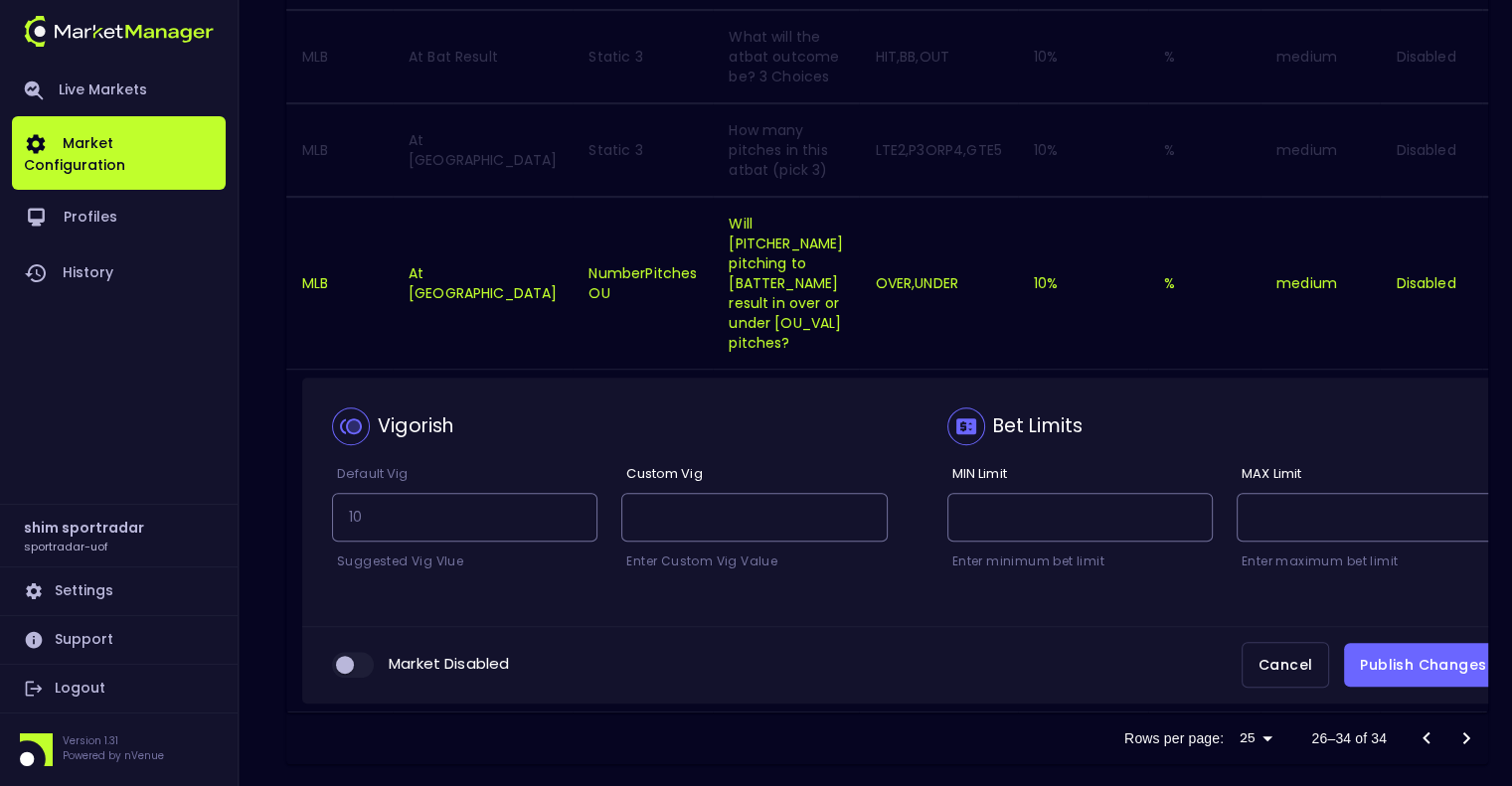 click at bounding box center (353, 665) 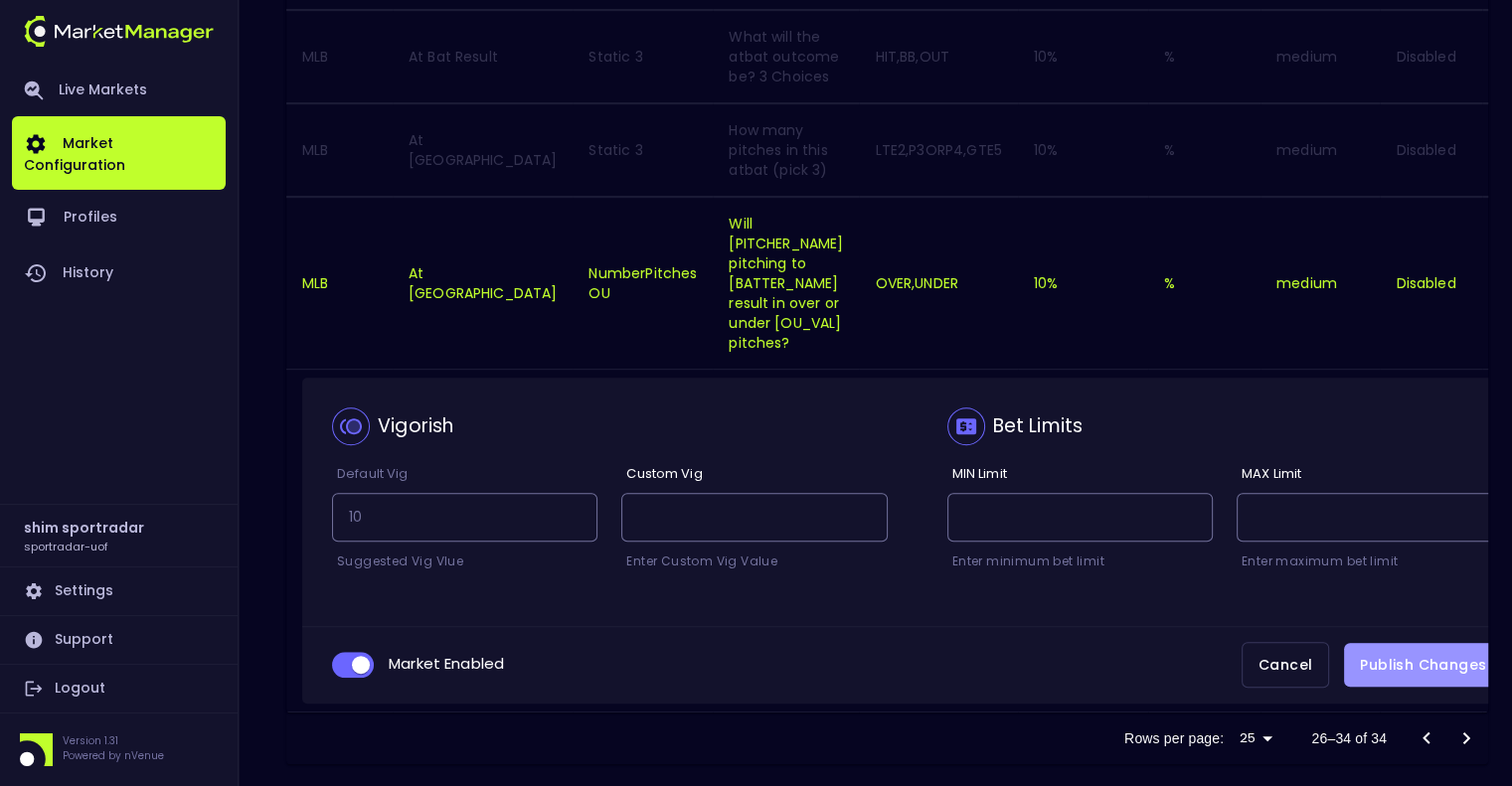 click on "Publish Changes" at bounding box center [1423, 665] 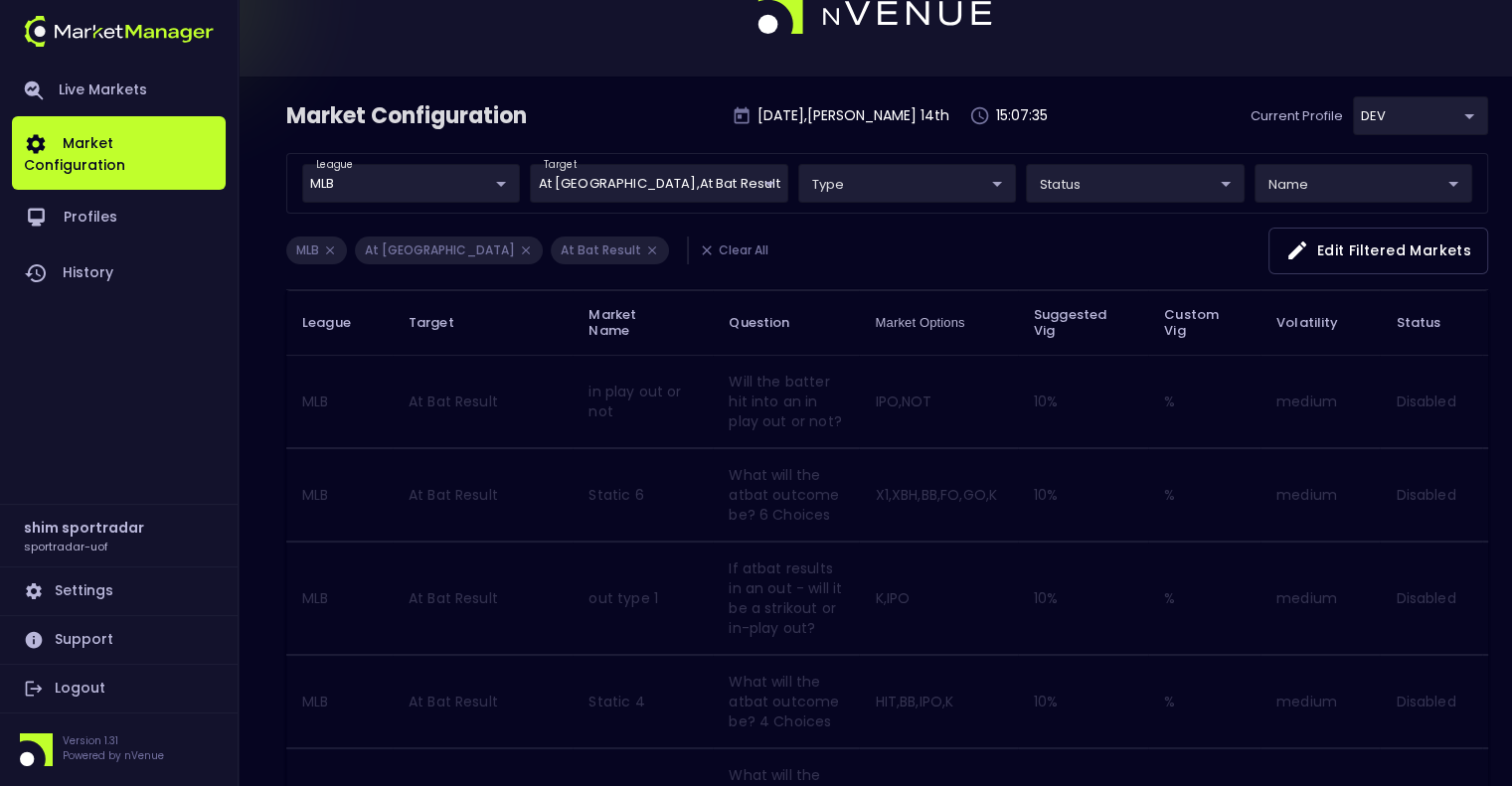scroll, scrollTop: 636, scrollLeft: 0, axis: vertical 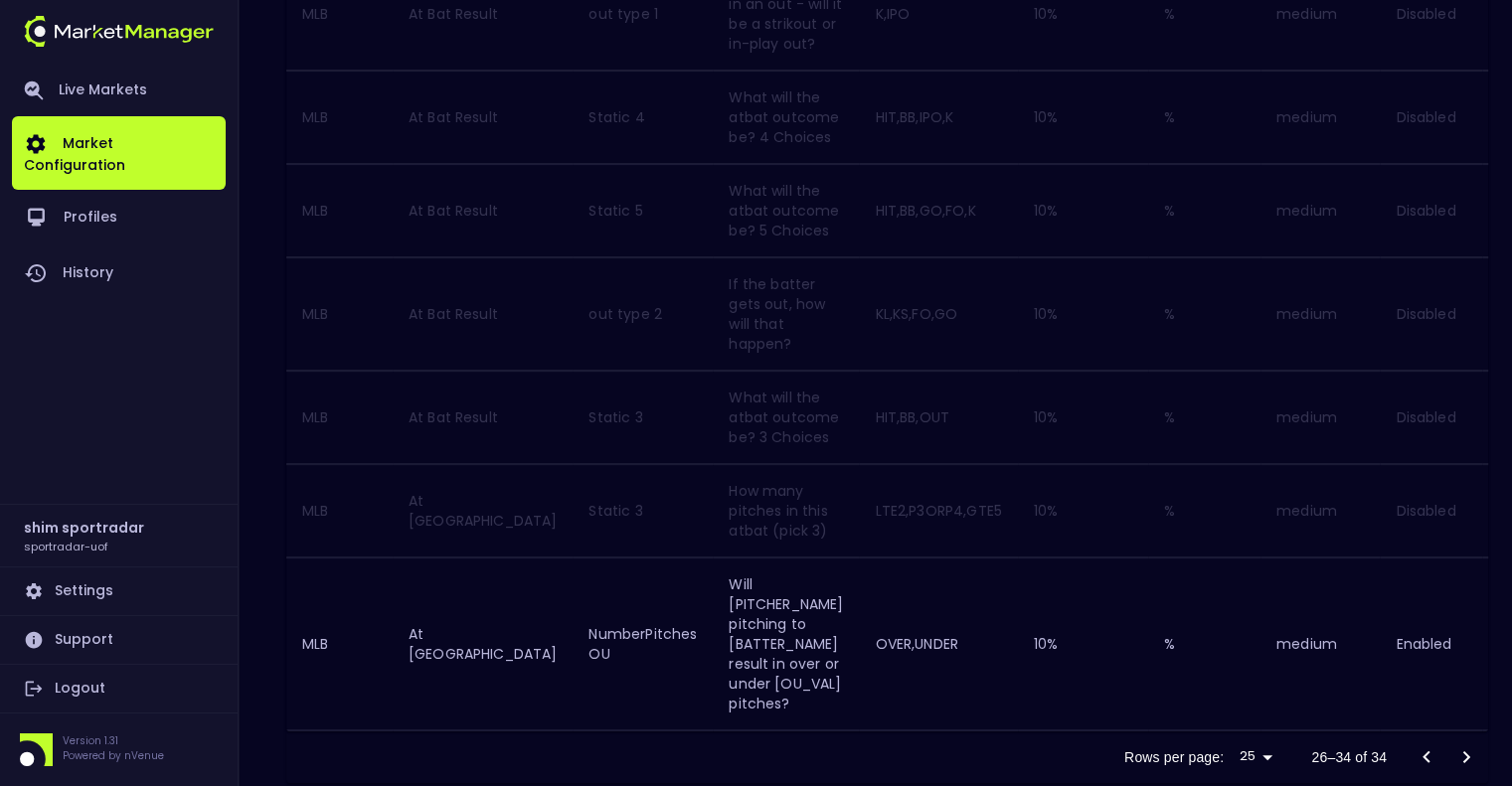 click 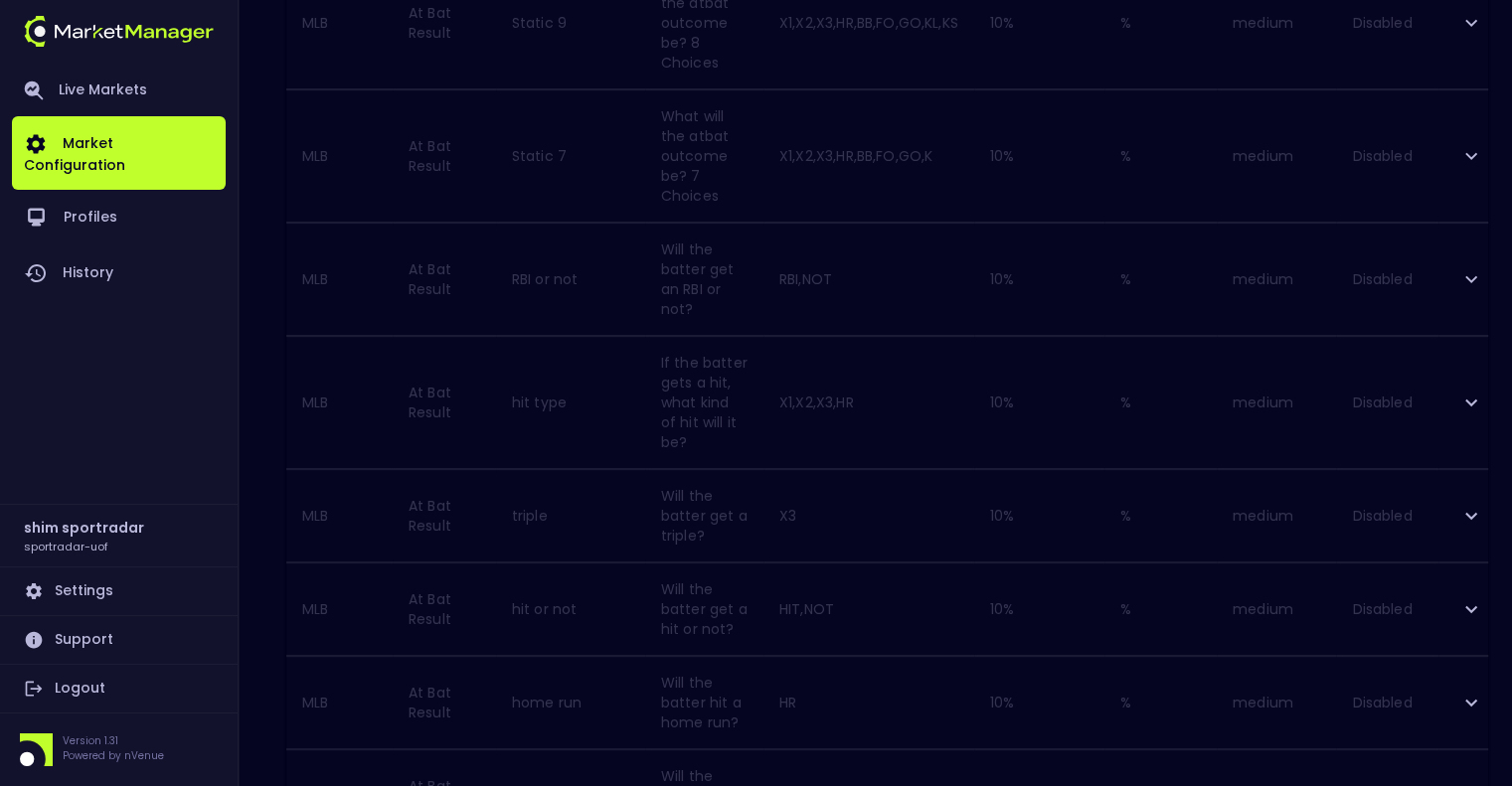 scroll, scrollTop: 616, scrollLeft: 0, axis: vertical 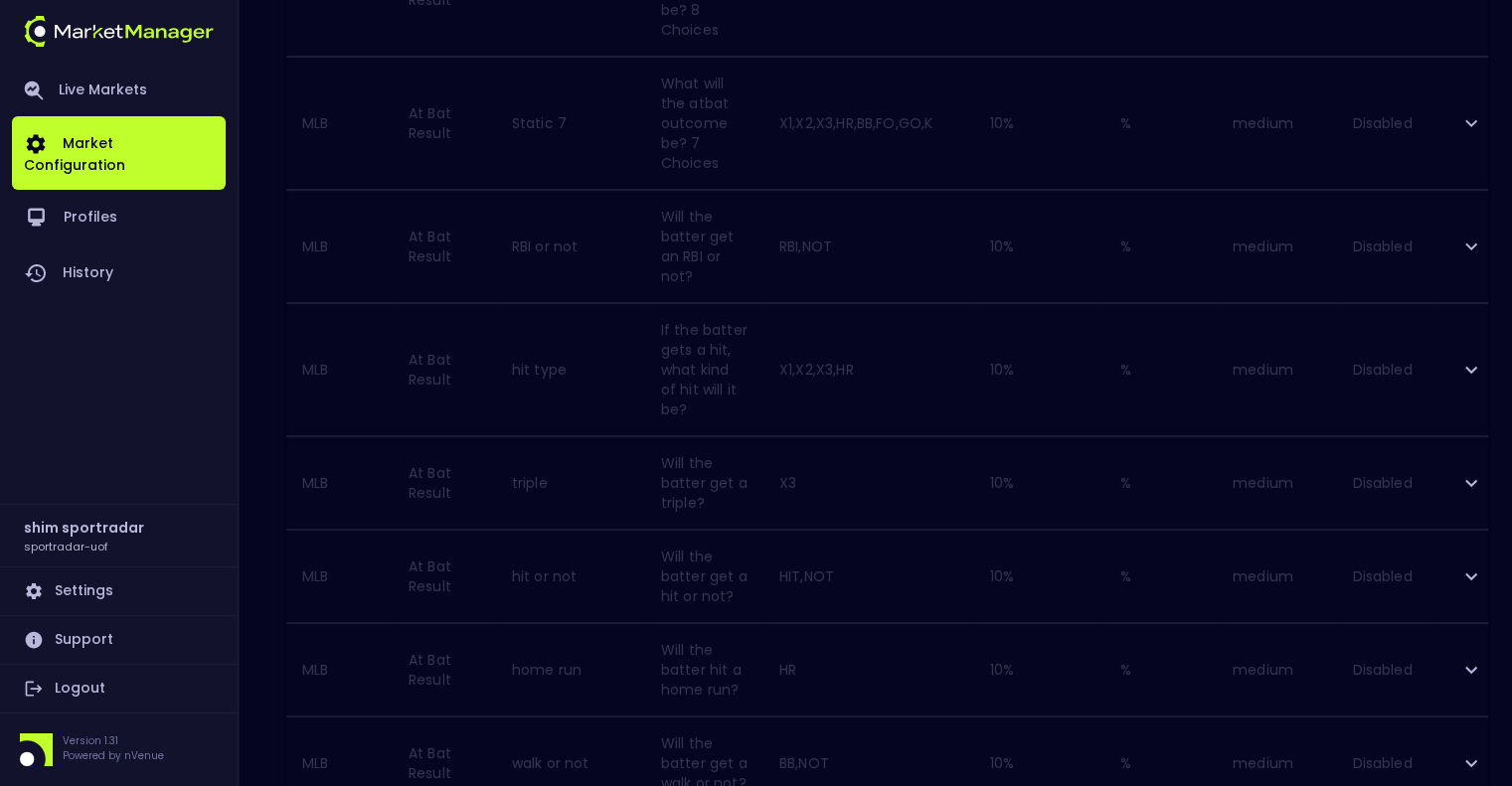 click 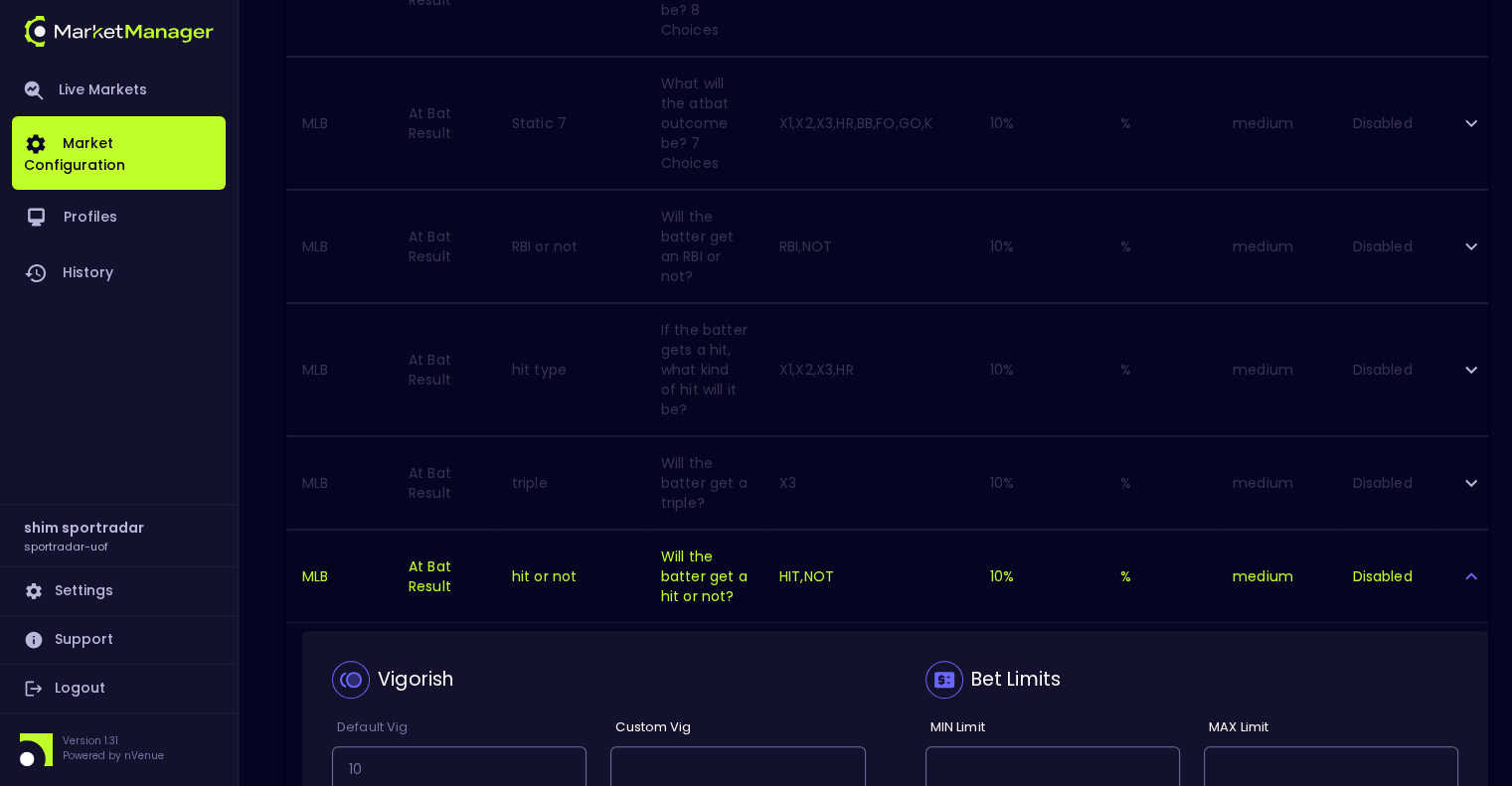 click at bounding box center (345, 918) 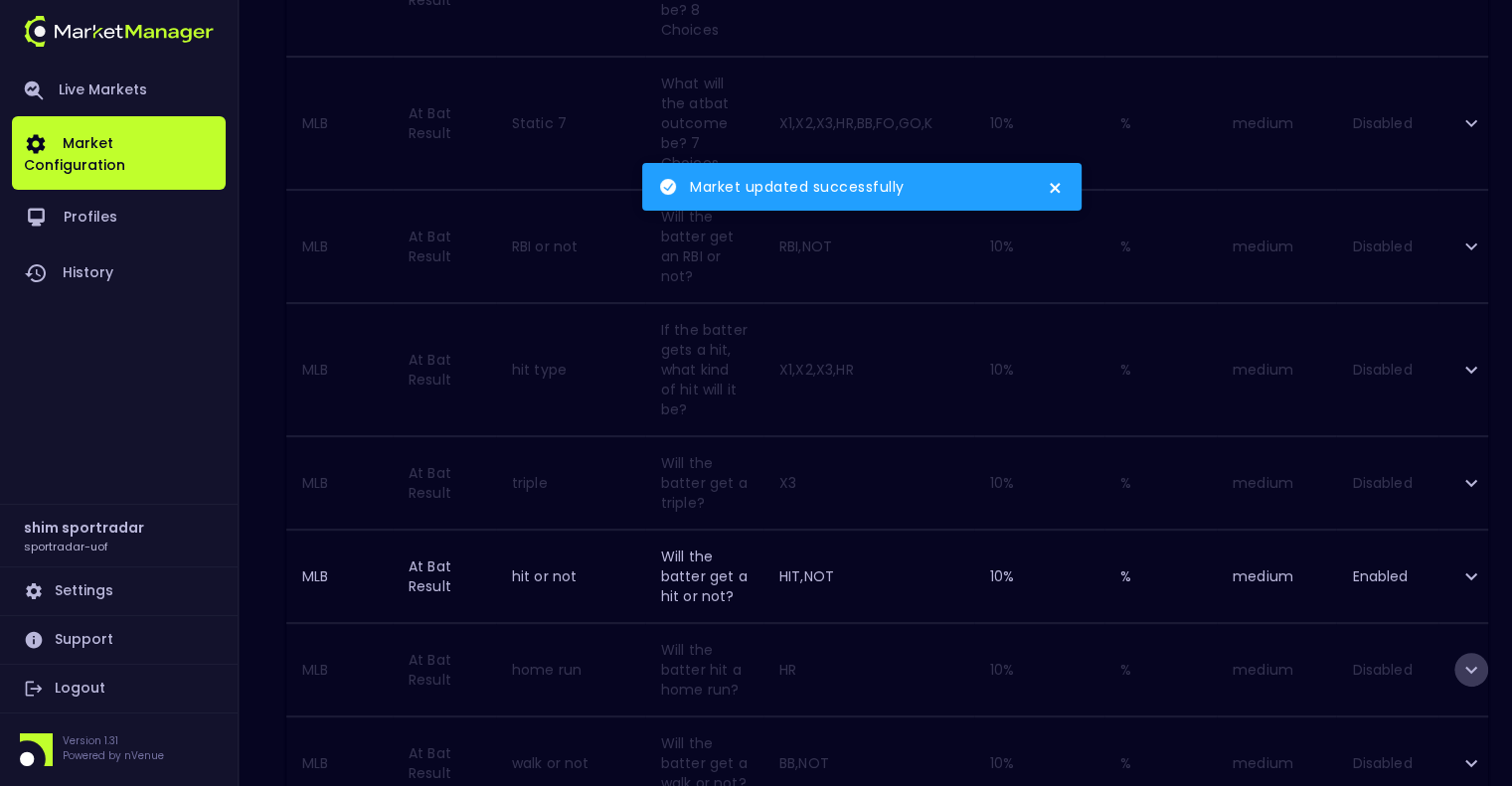 click 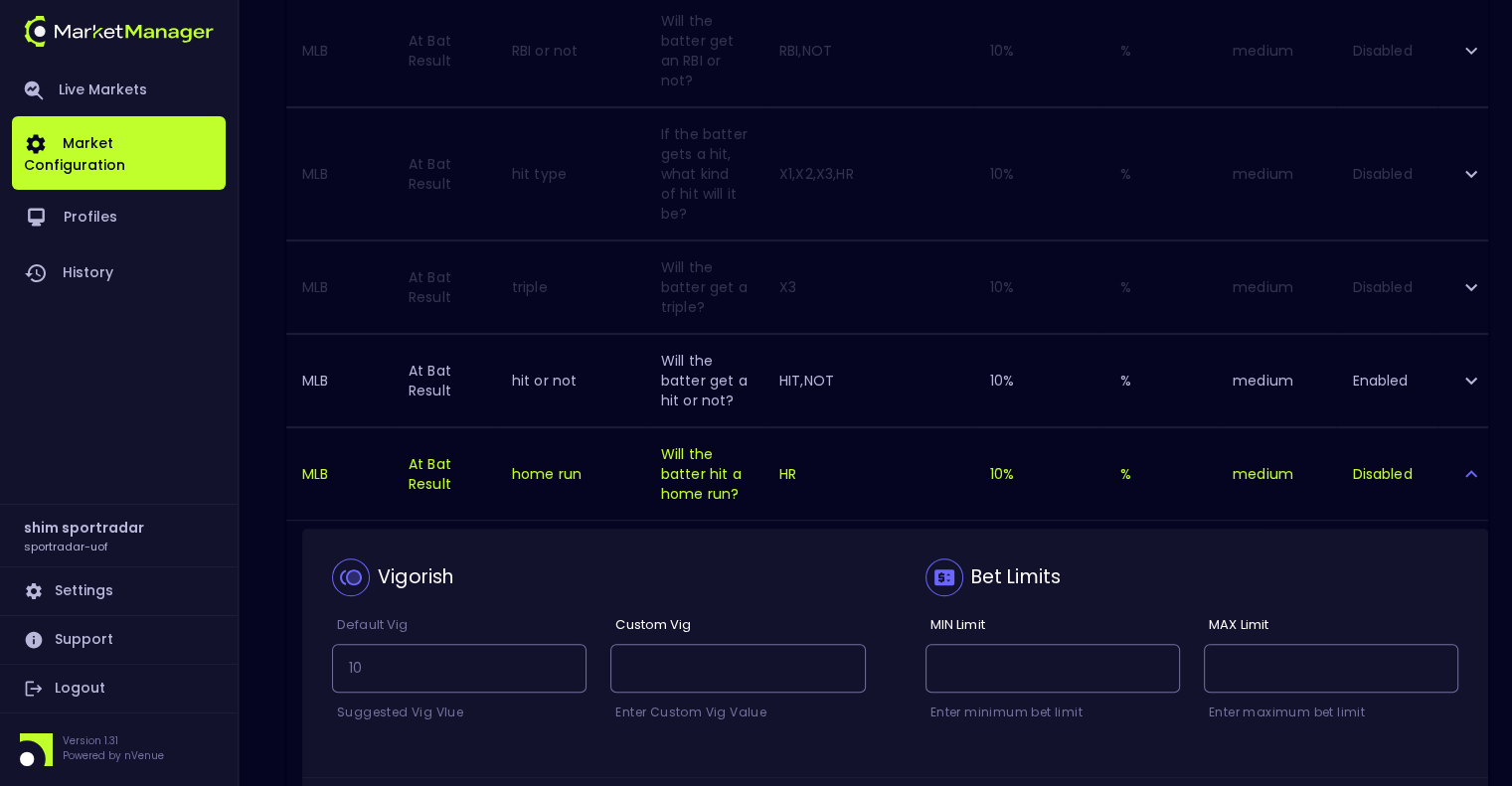 scroll, scrollTop: 815, scrollLeft: 0, axis: vertical 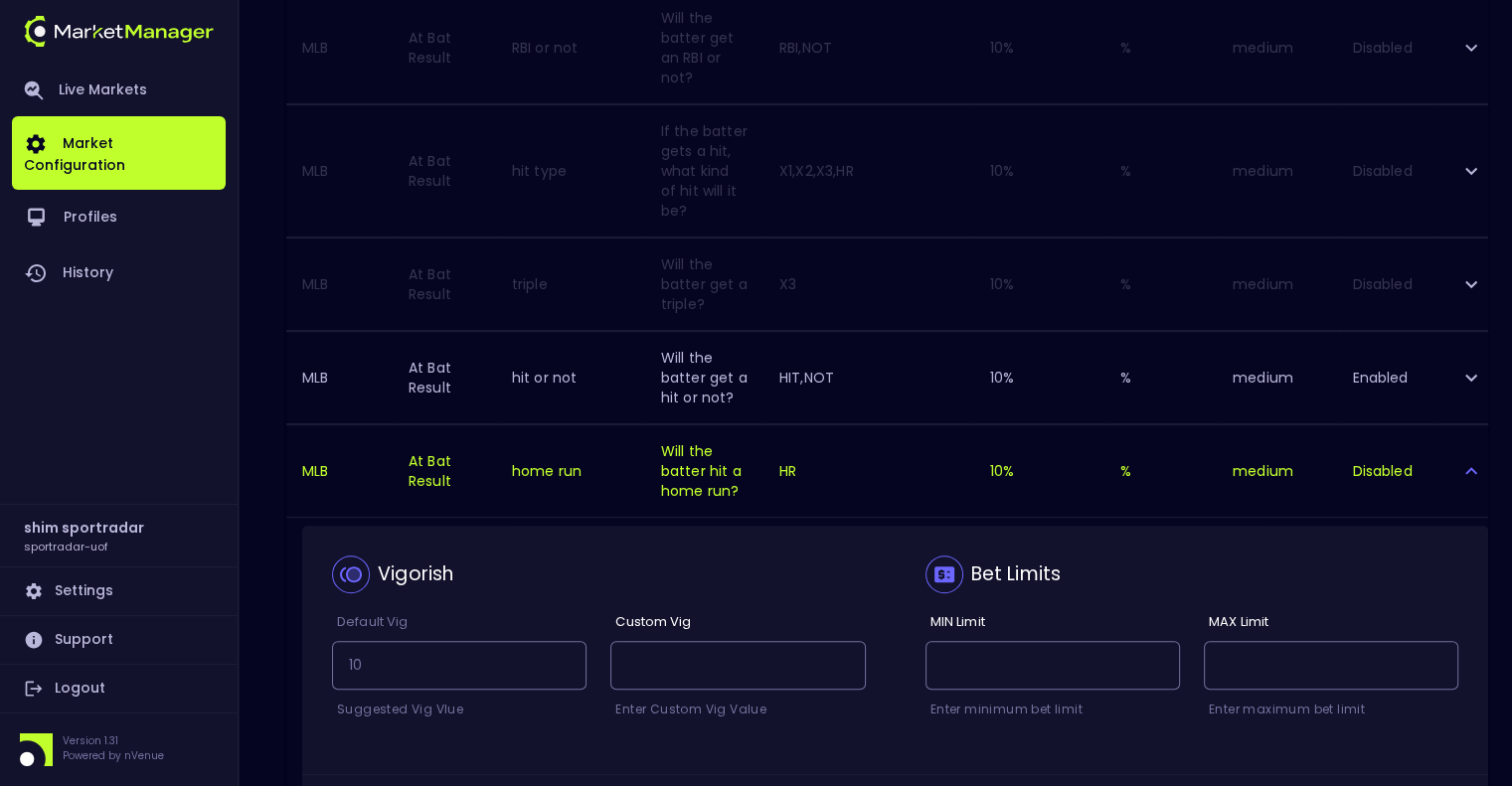 click at bounding box center [345, 813] 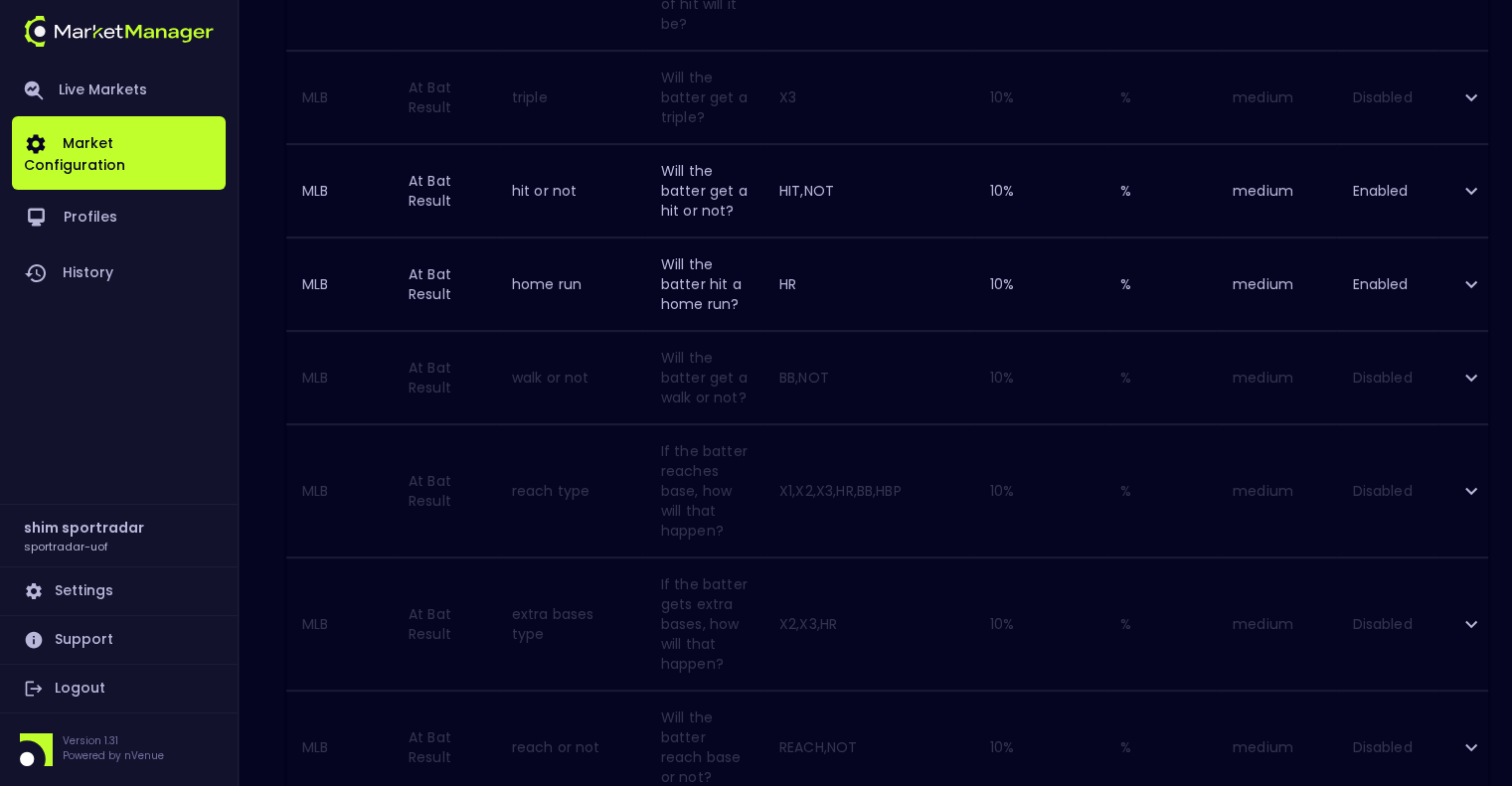 scroll, scrollTop: 1014, scrollLeft: 0, axis: vertical 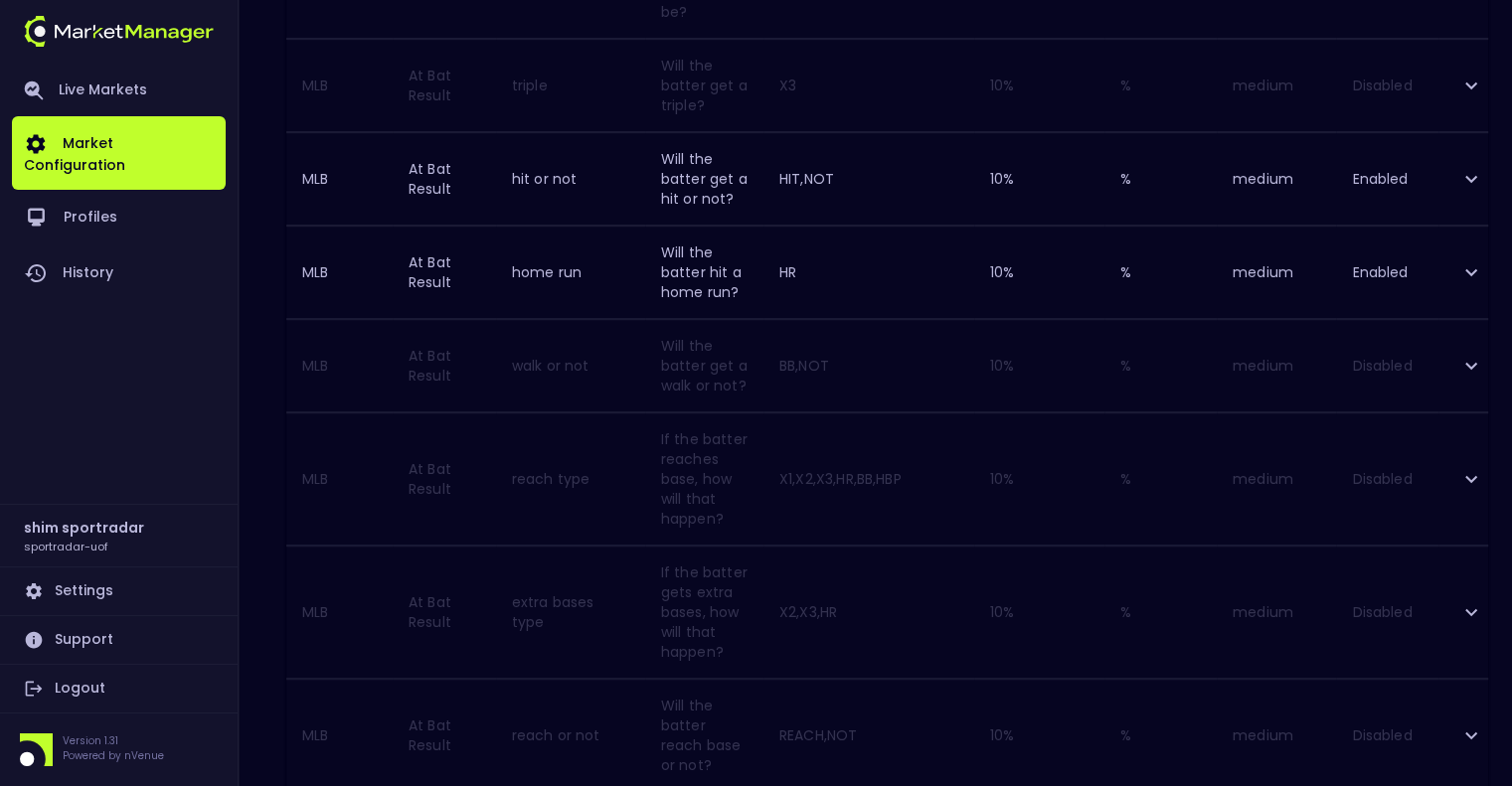 click 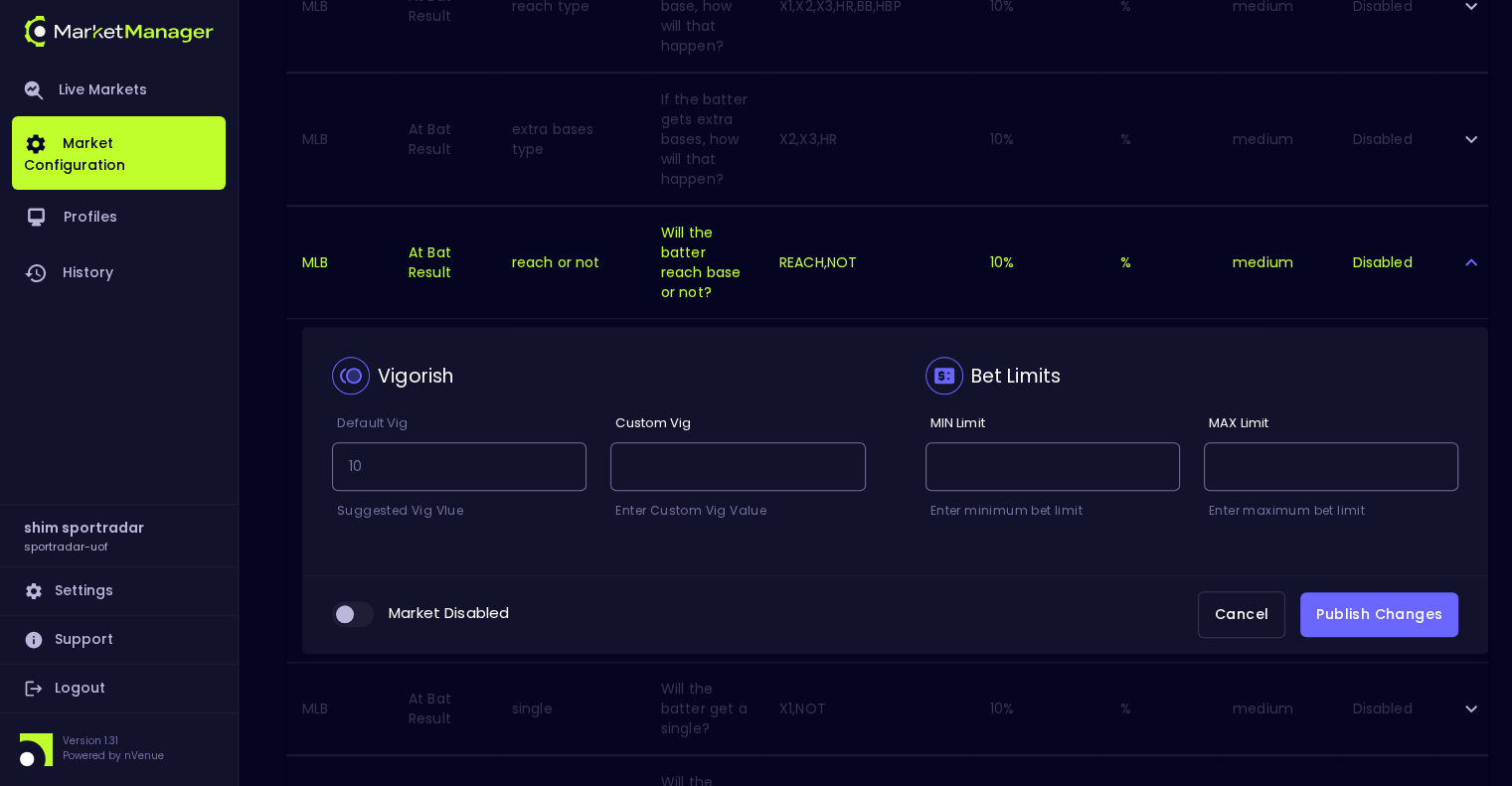 scroll, scrollTop: 1510, scrollLeft: 0, axis: vertical 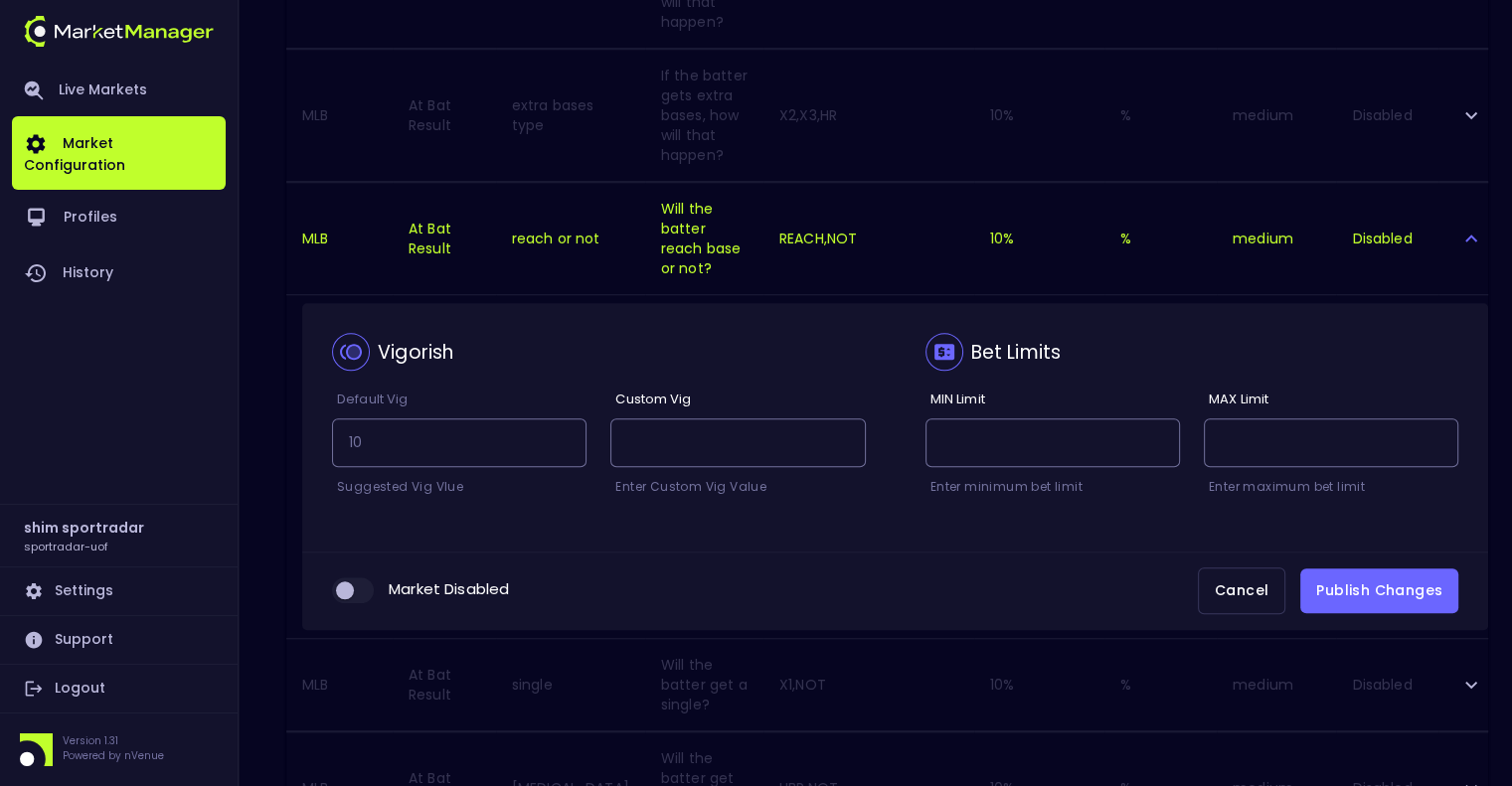 click at bounding box center (345, 590) 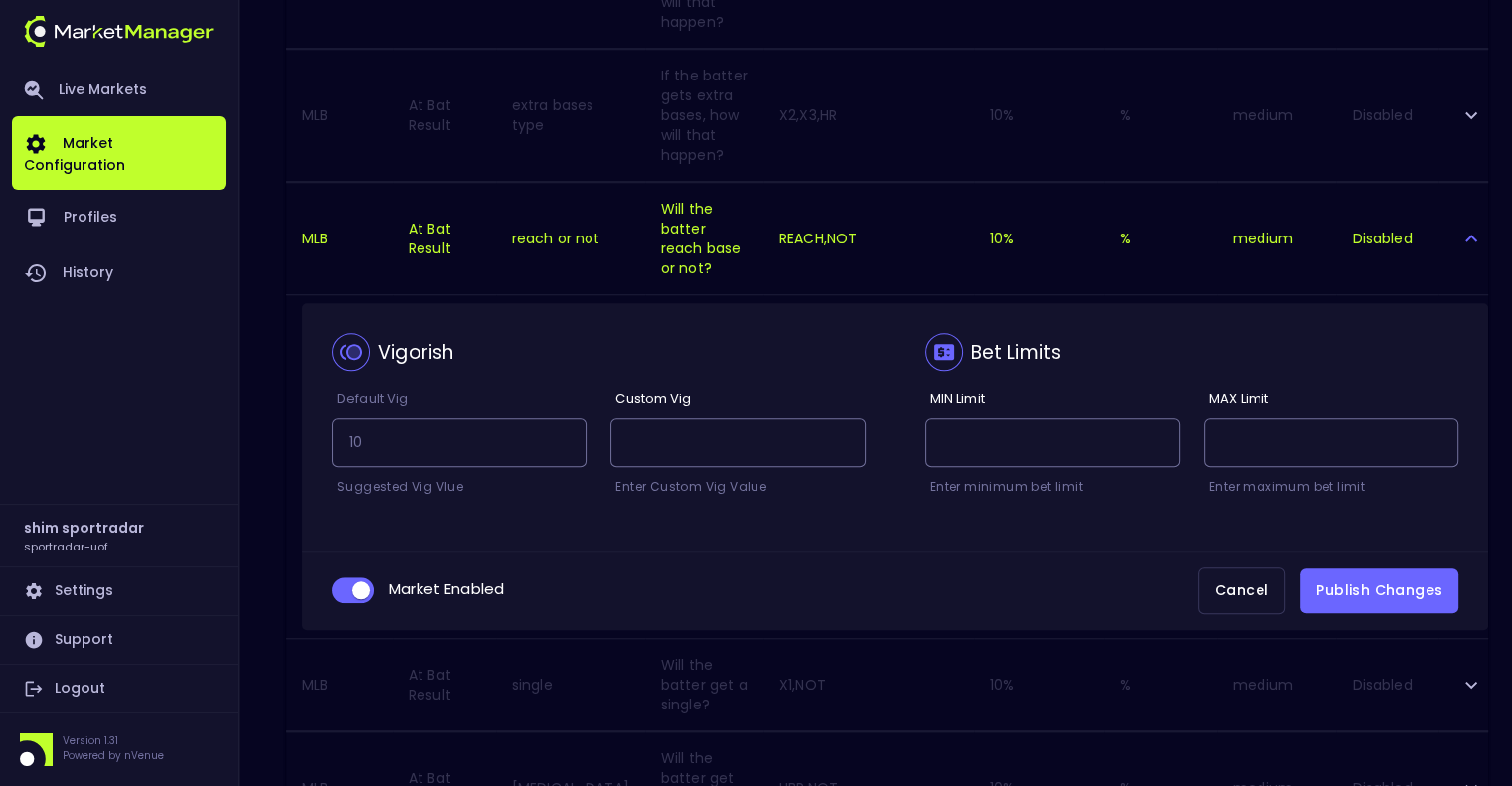 click on "Publish Changes" at bounding box center (1379, 590) 